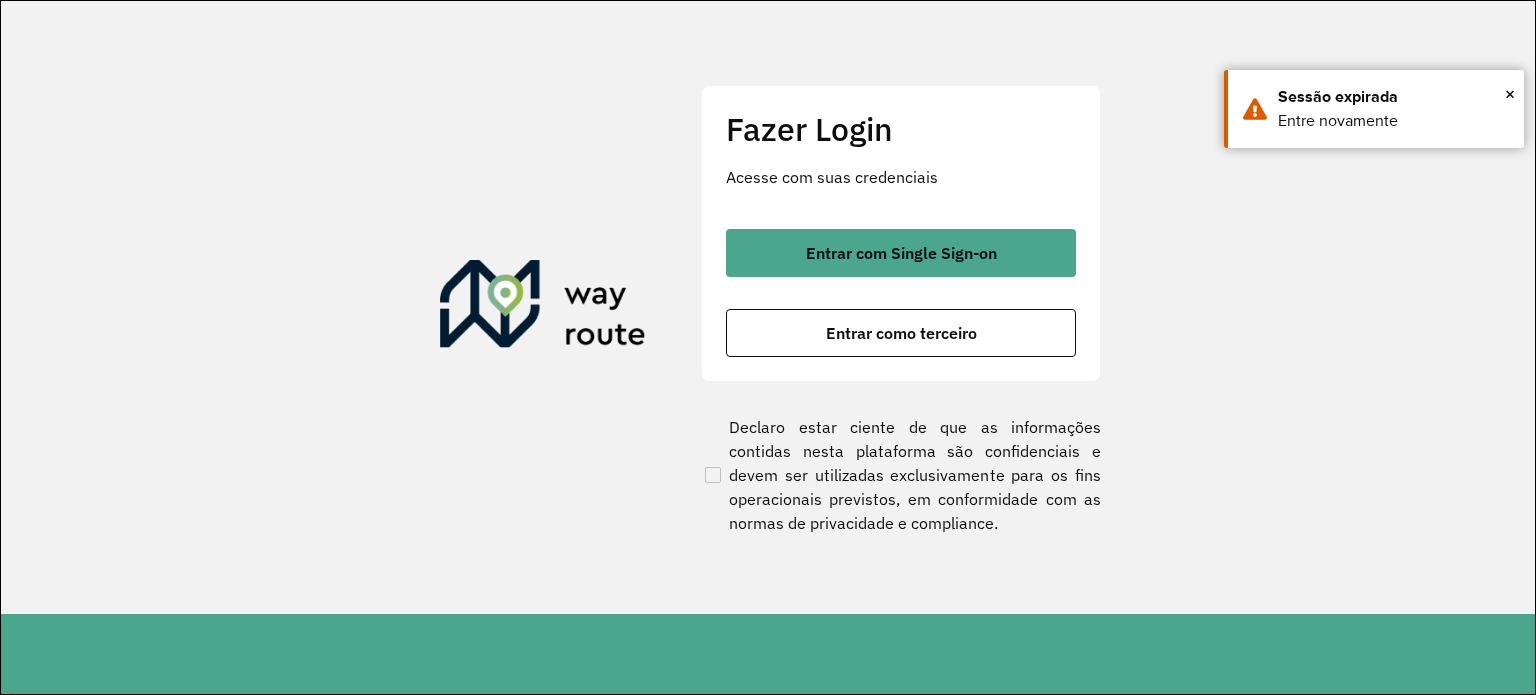 scroll, scrollTop: 0, scrollLeft: 0, axis: both 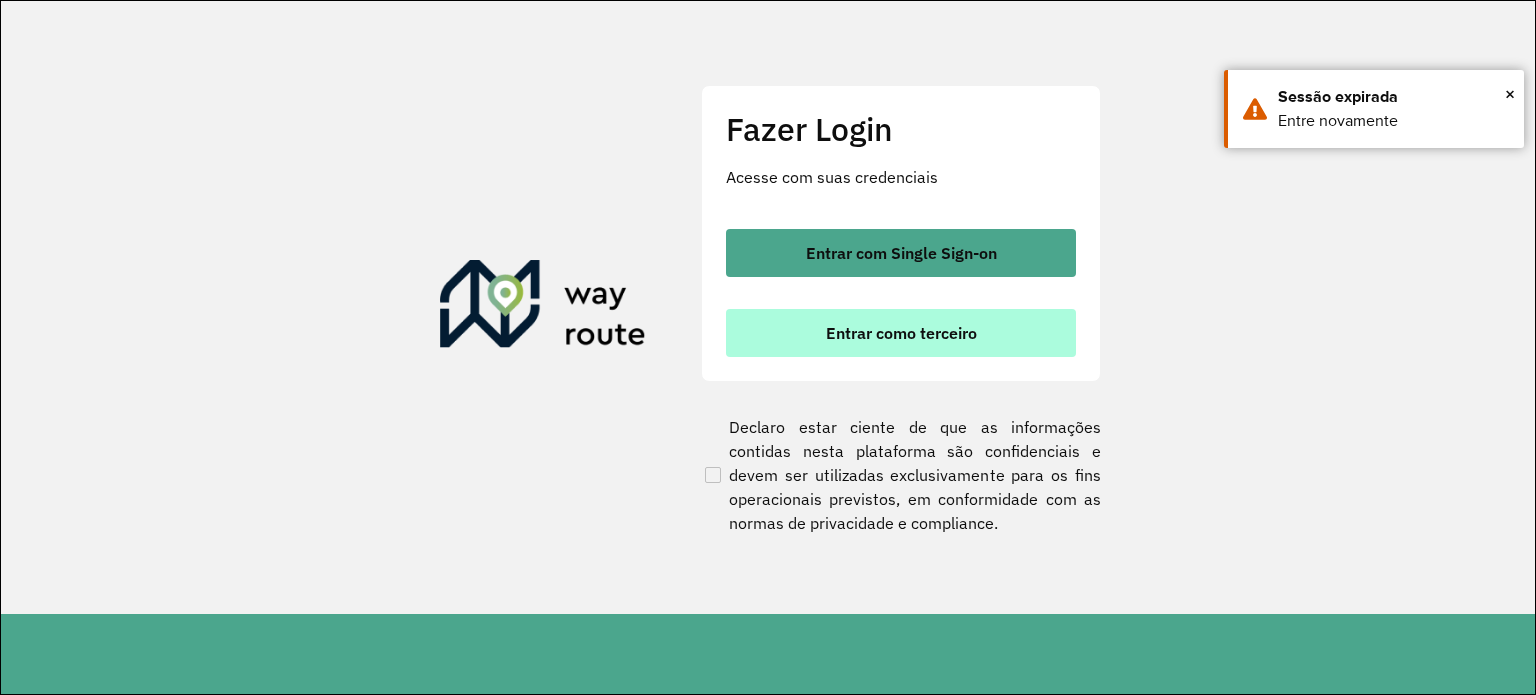 click on "Entrar como terceiro" at bounding box center (901, 333) 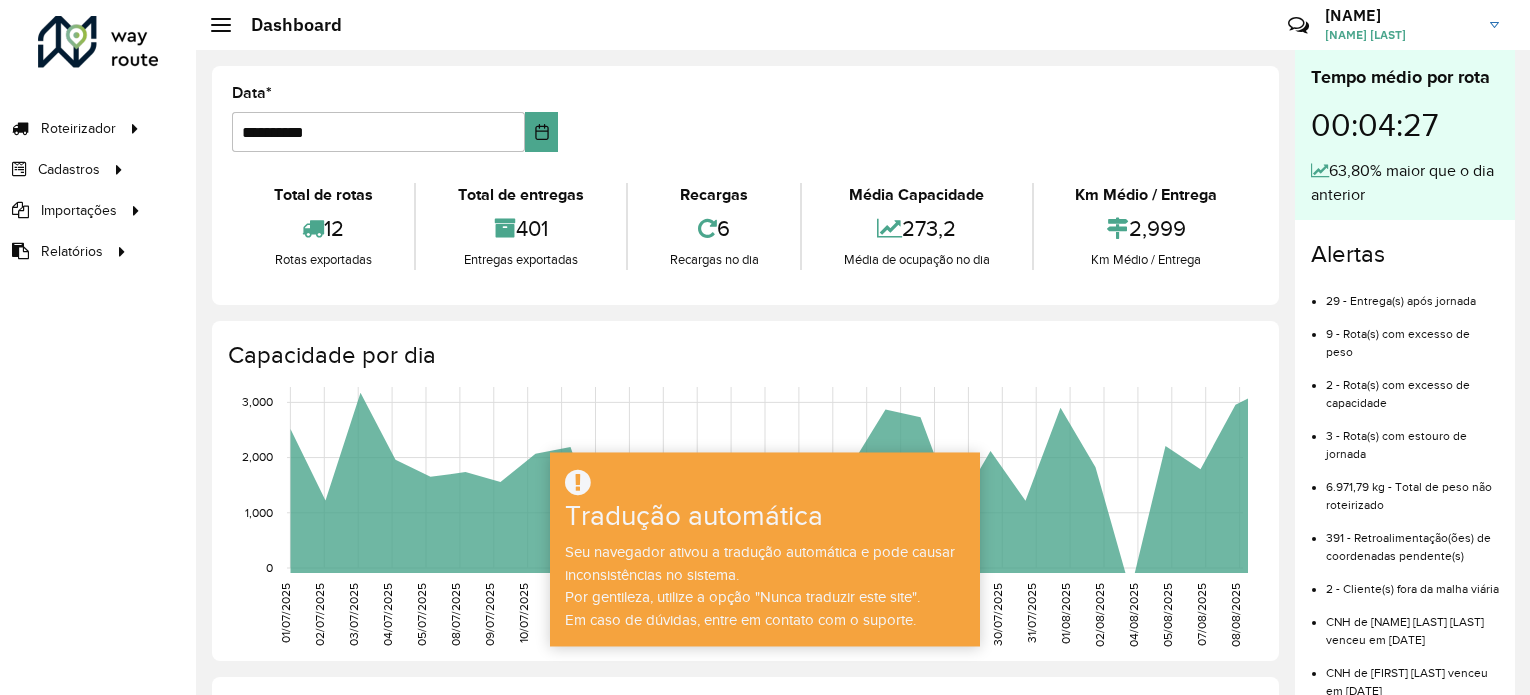scroll, scrollTop: 0, scrollLeft: 0, axis: both 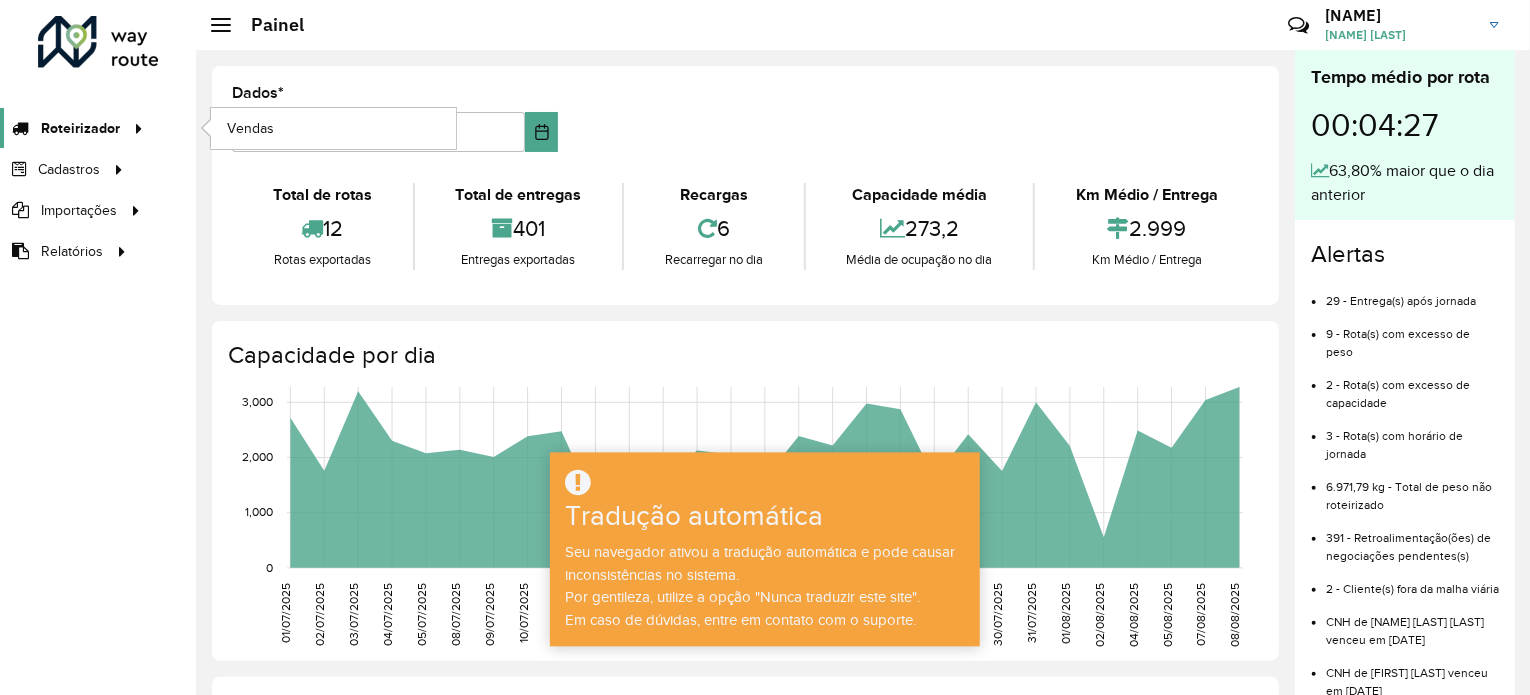 click on "Roteirizador" 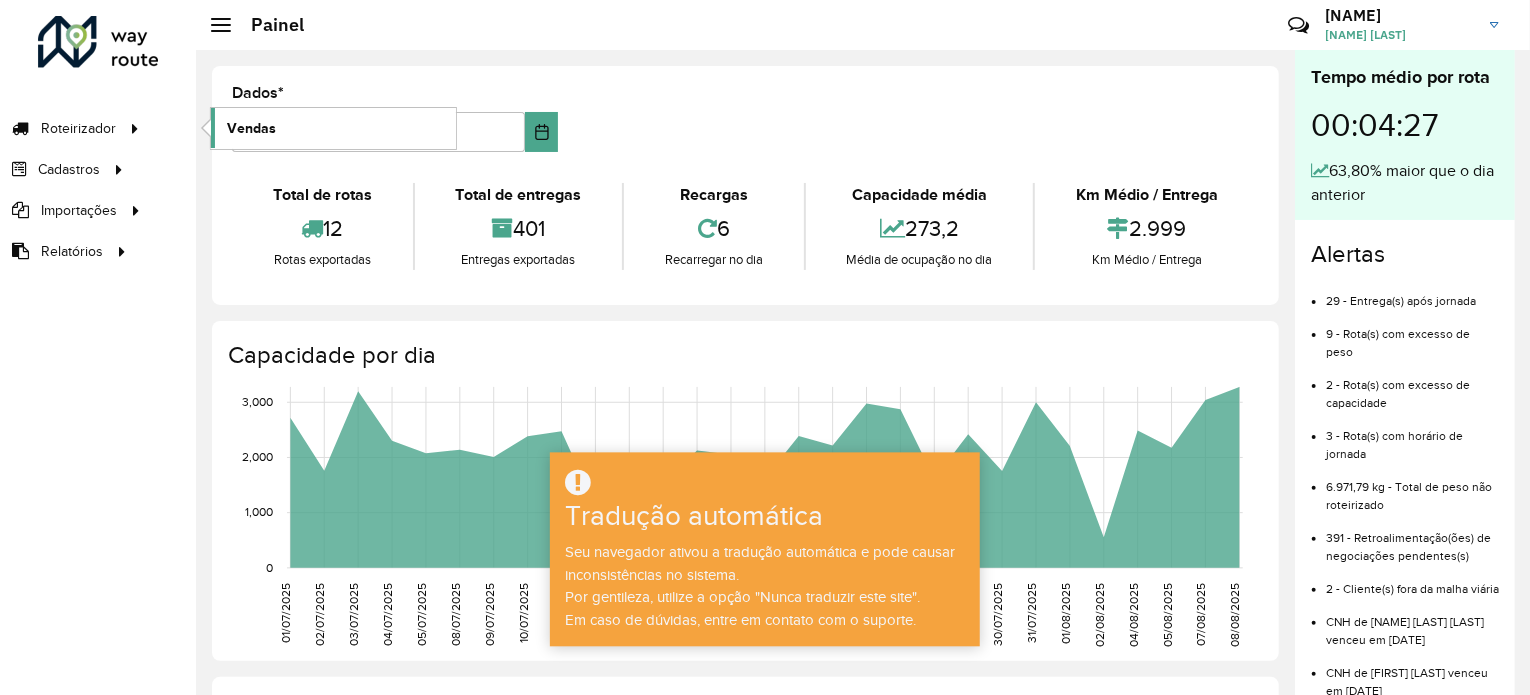 click on "Vendas" 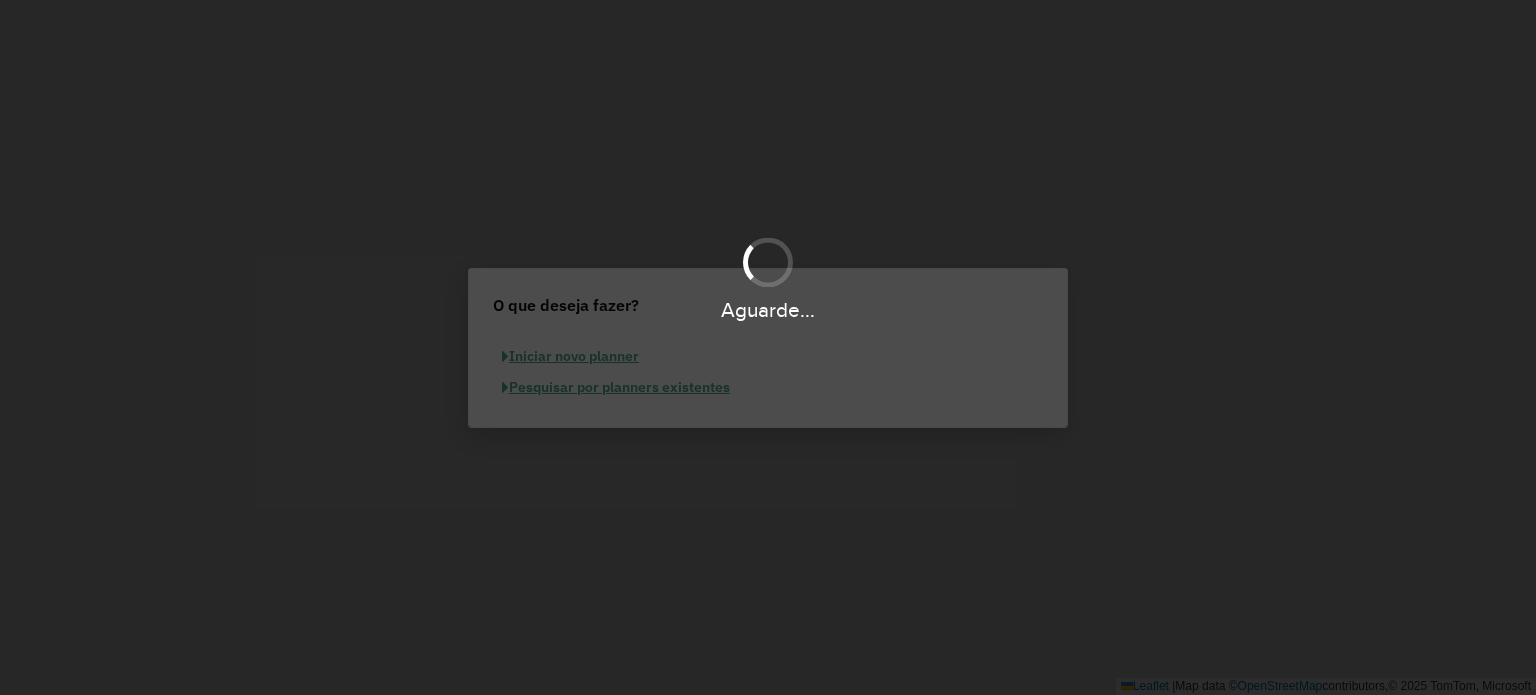 scroll, scrollTop: 0, scrollLeft: 0, axis: both 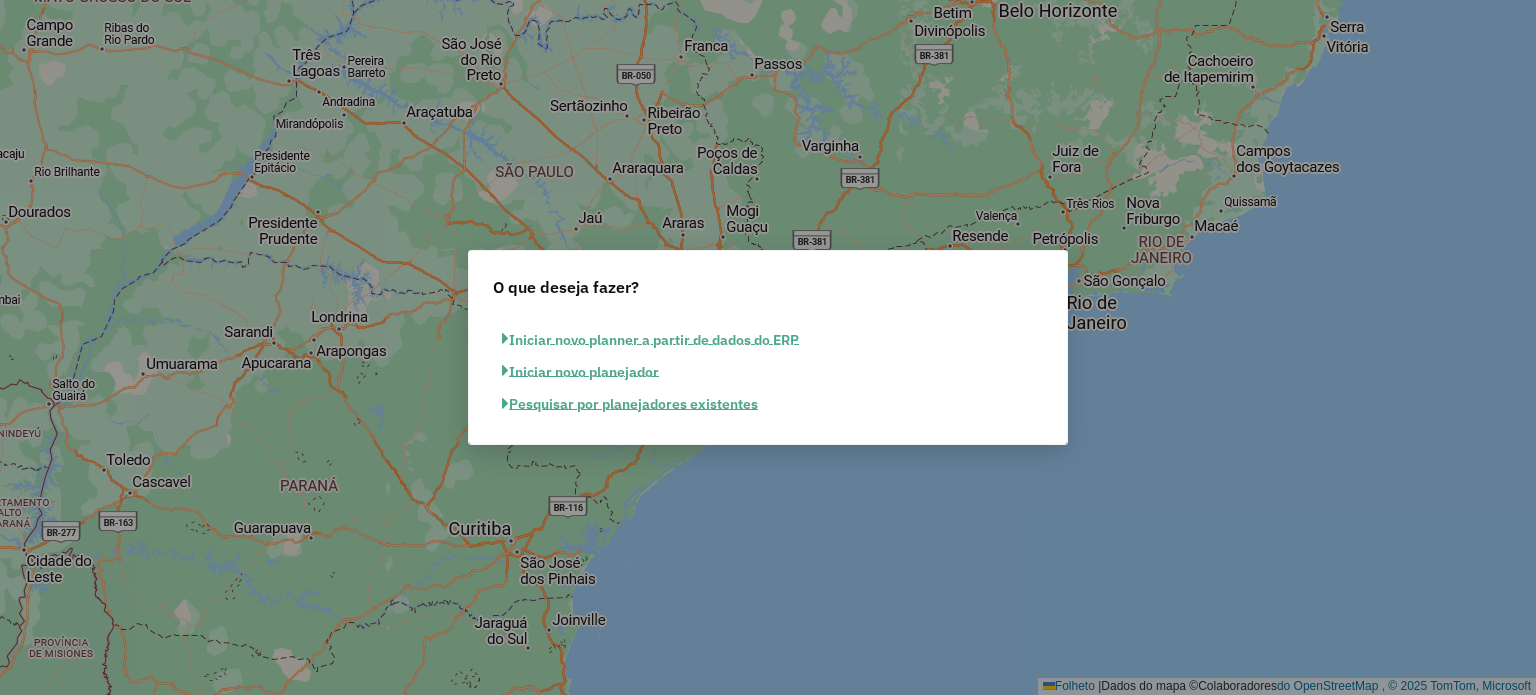 click on "Pesquisar por planejadores existentes" 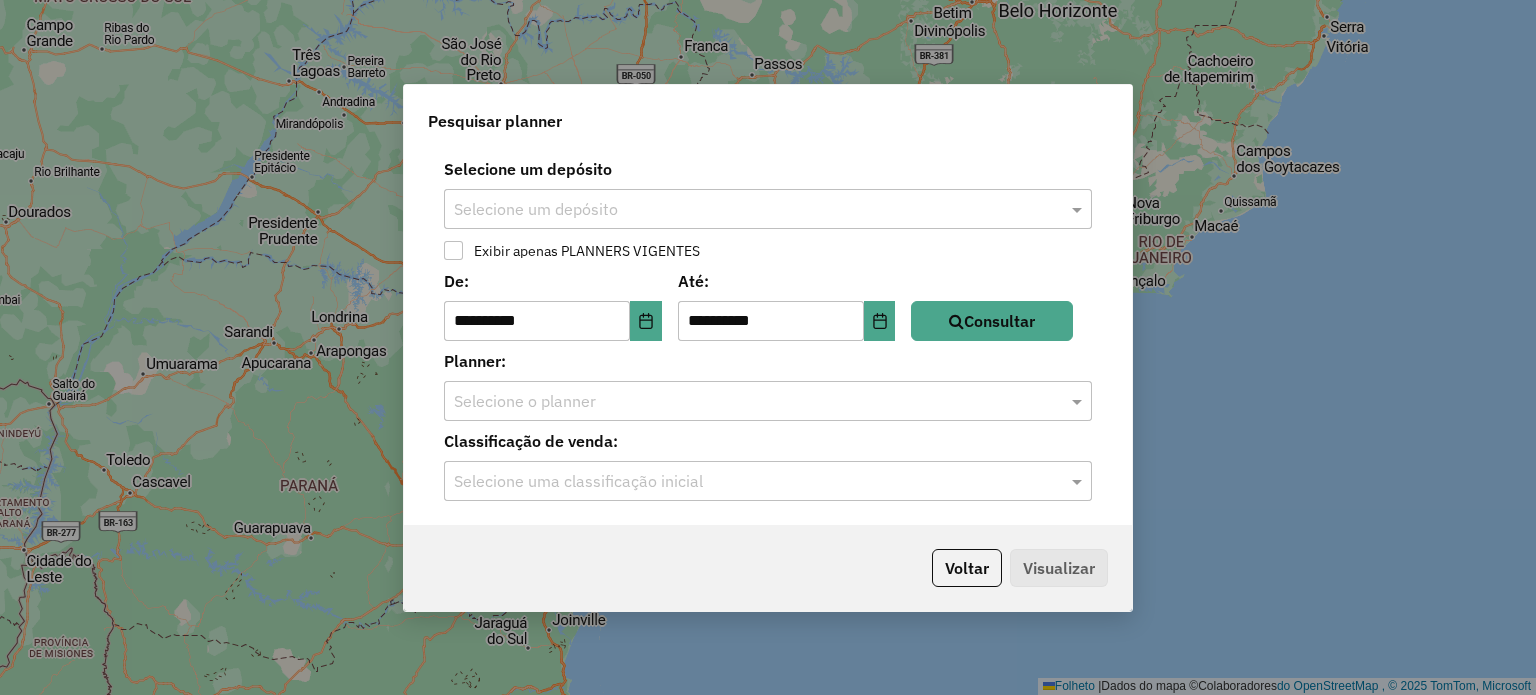 click 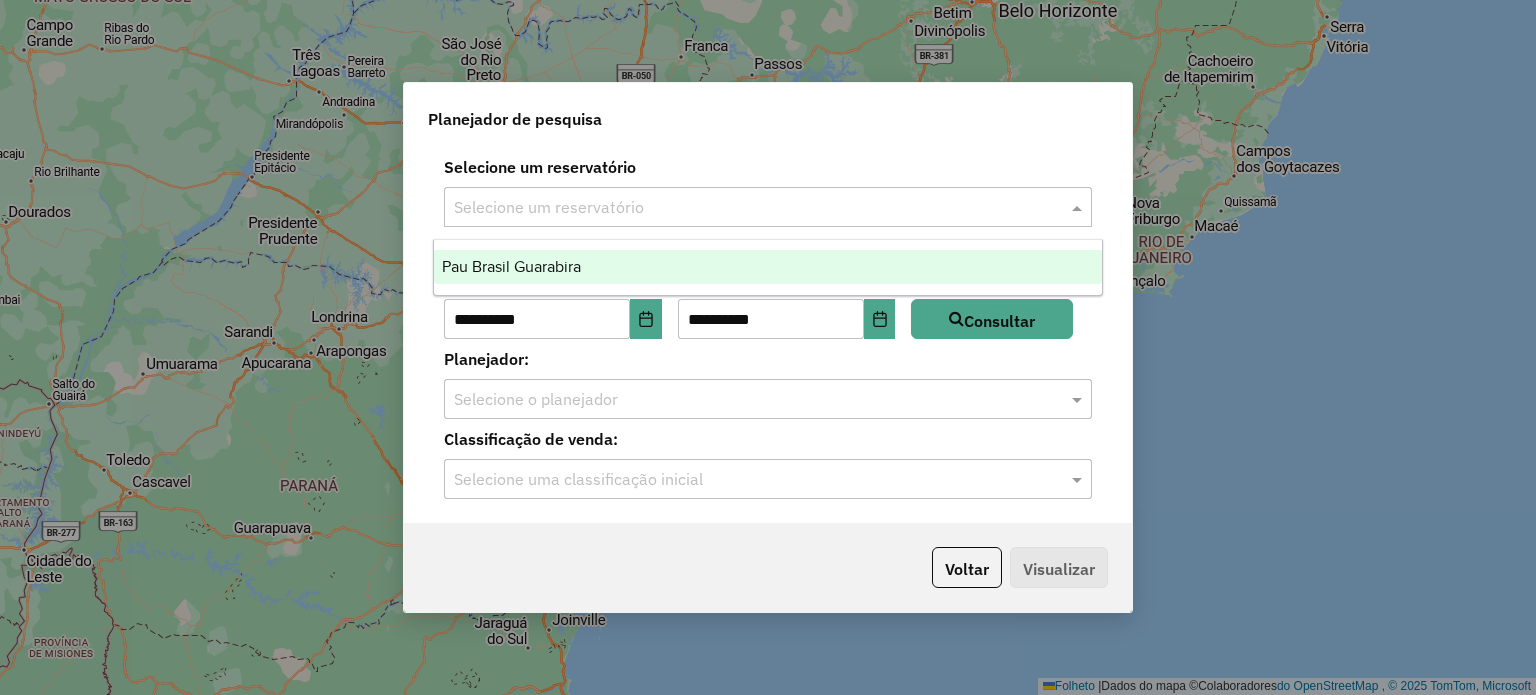 click on "Pau Brasil Guarabira" at bounding box center (511, 266) 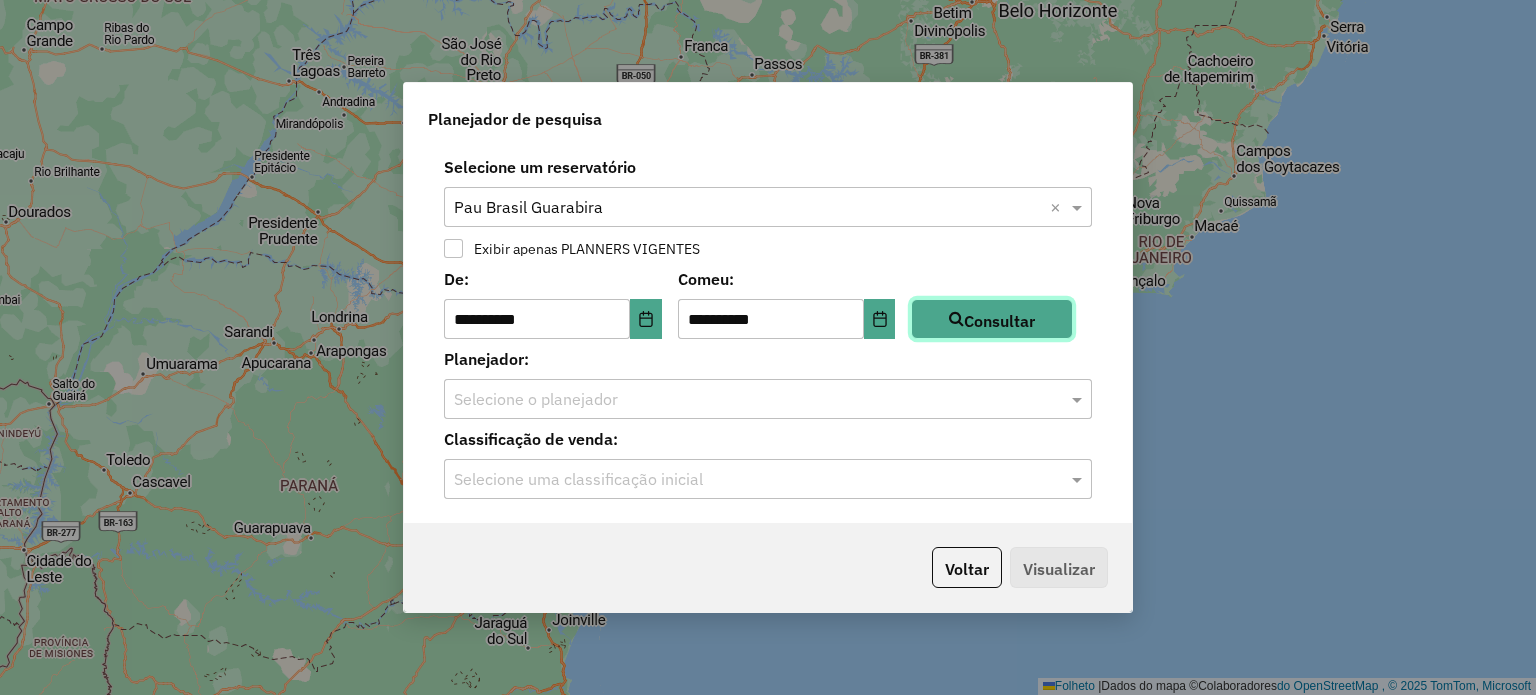 click on "Consultar" 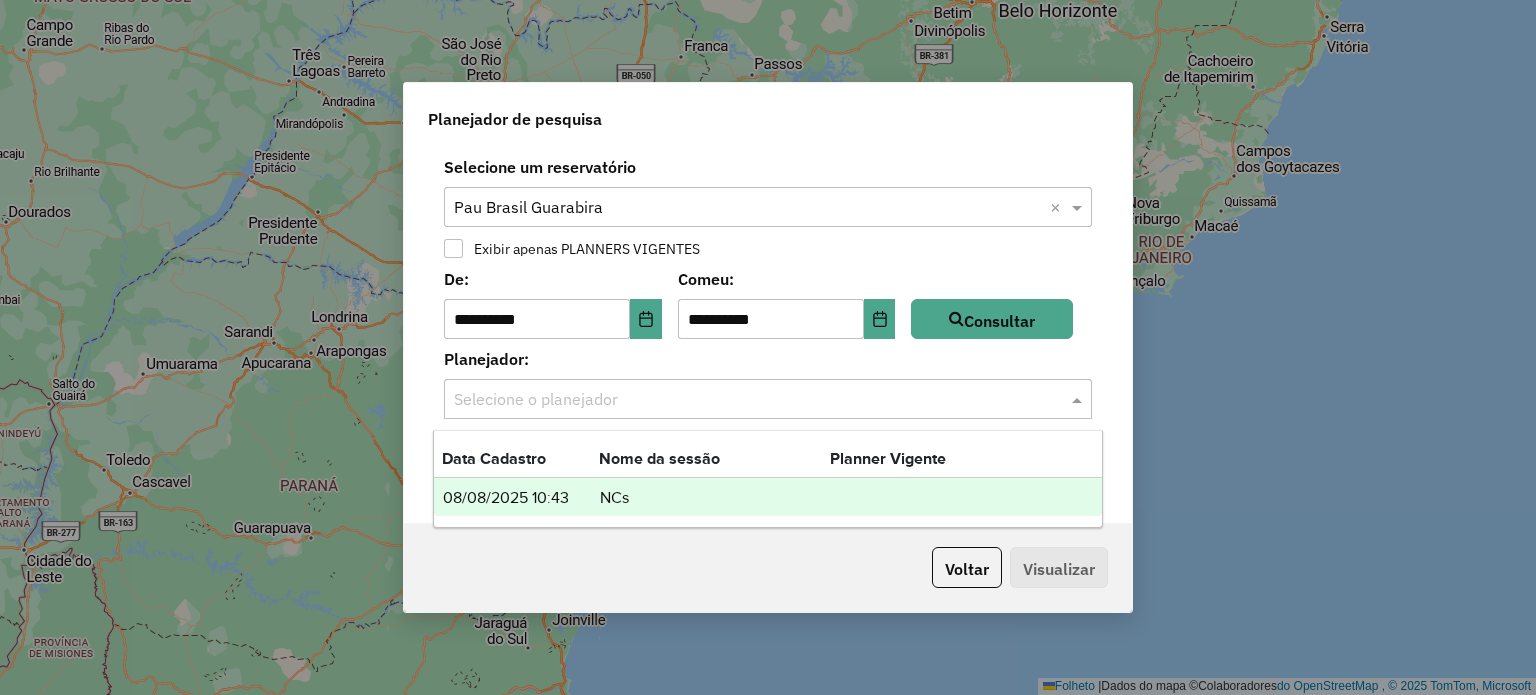 click 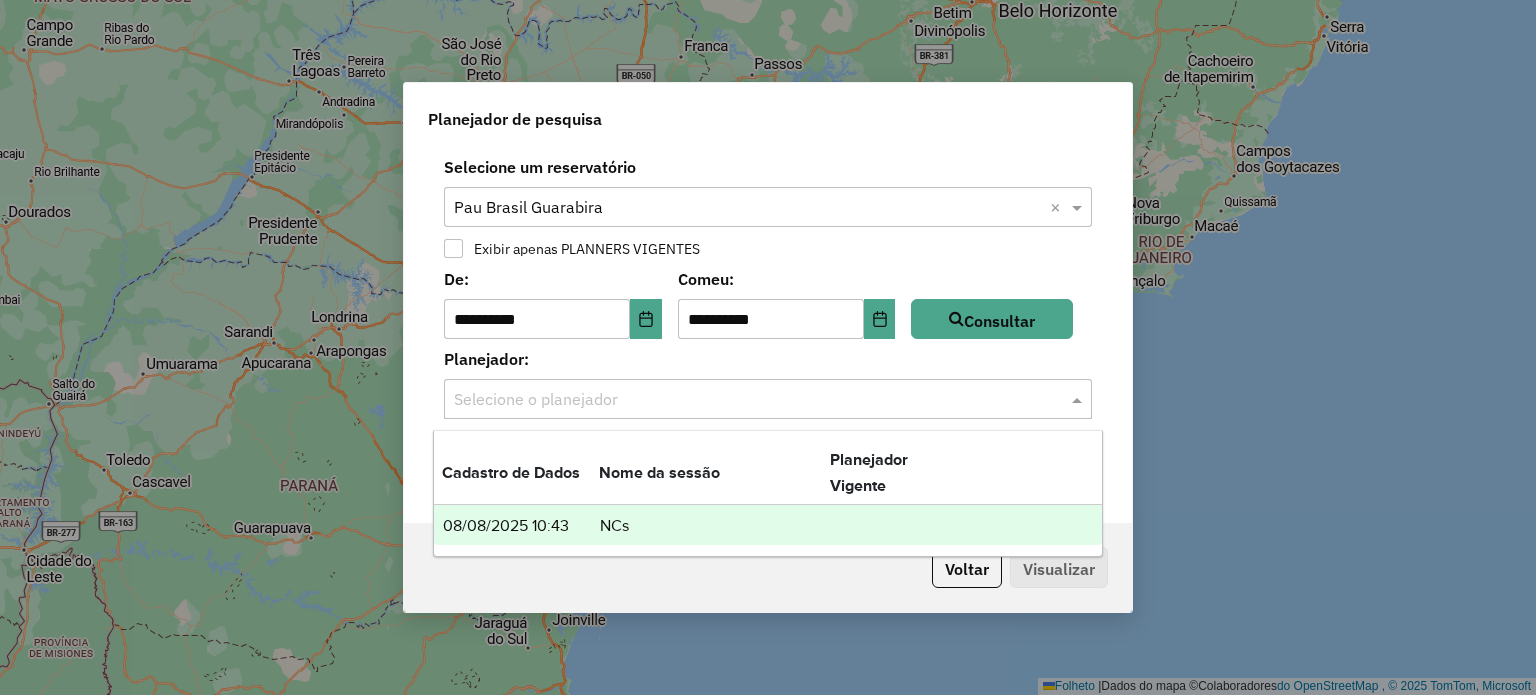 click on "08/08/2025 10:43" at bounding box center (520, 526) 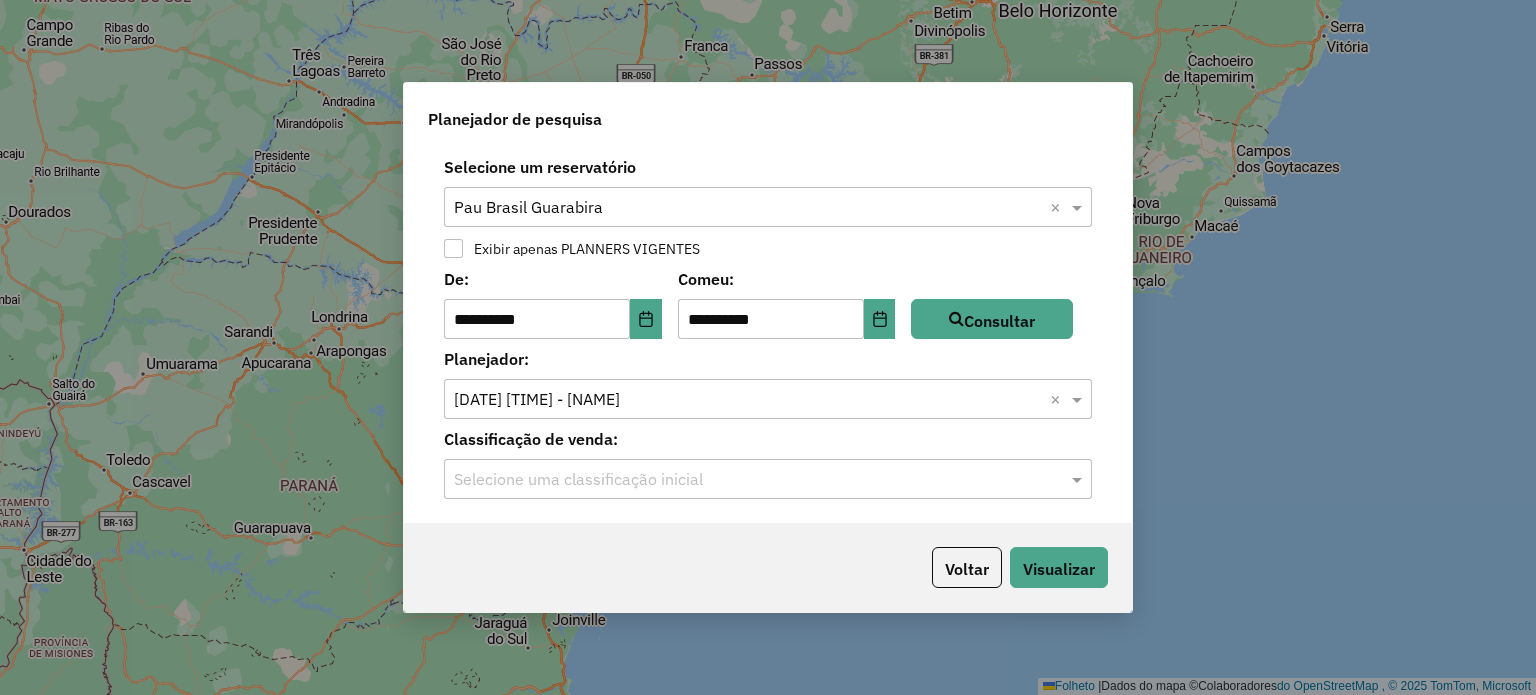 click 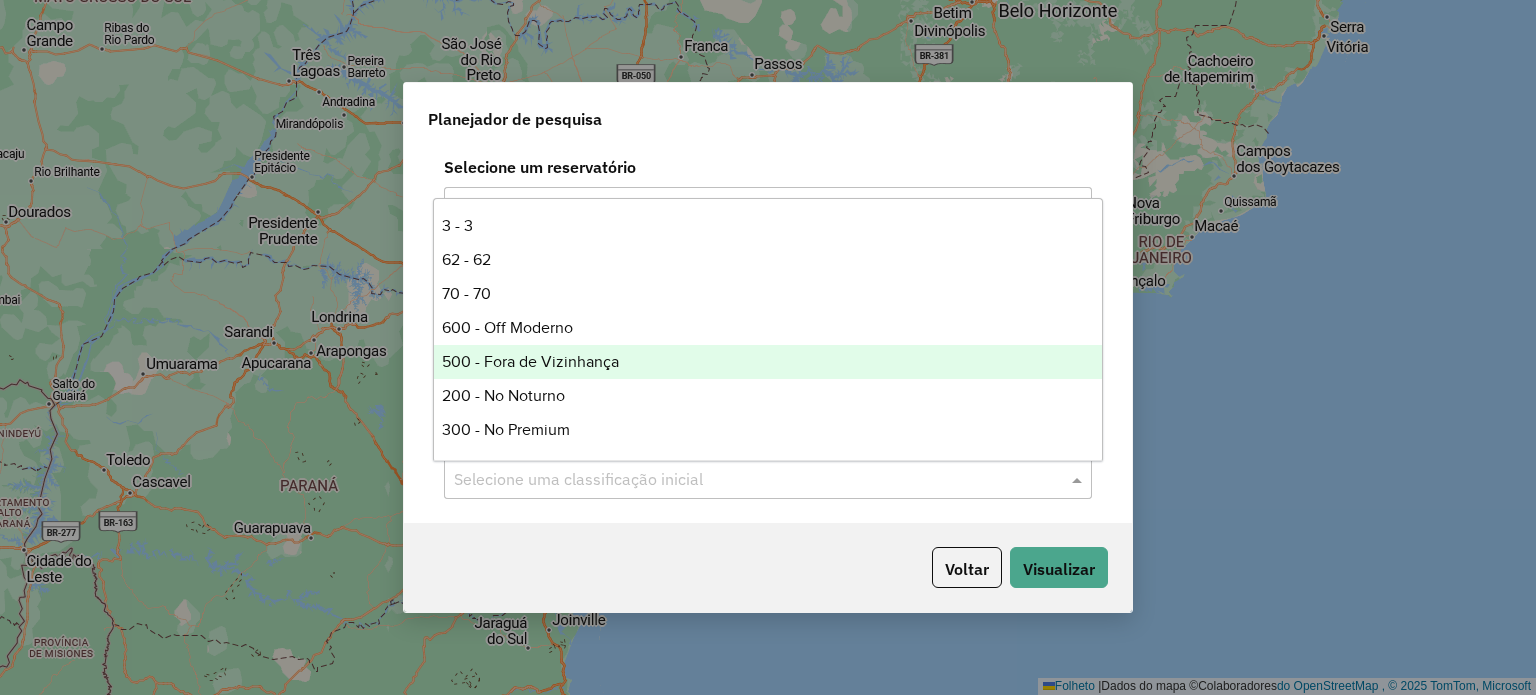 click on "500 - Fora de Vizinhança" at bounding box center [530, 361] 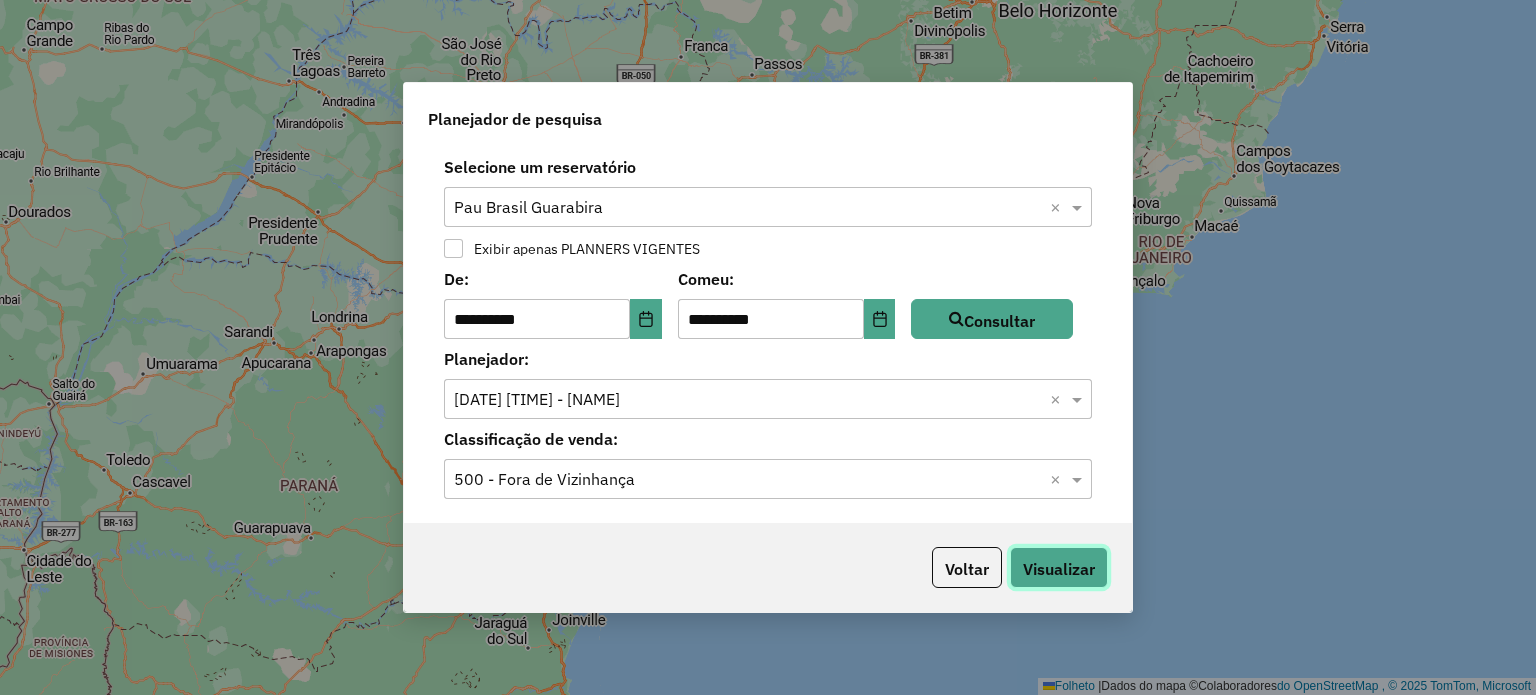 click on "Visualizar" 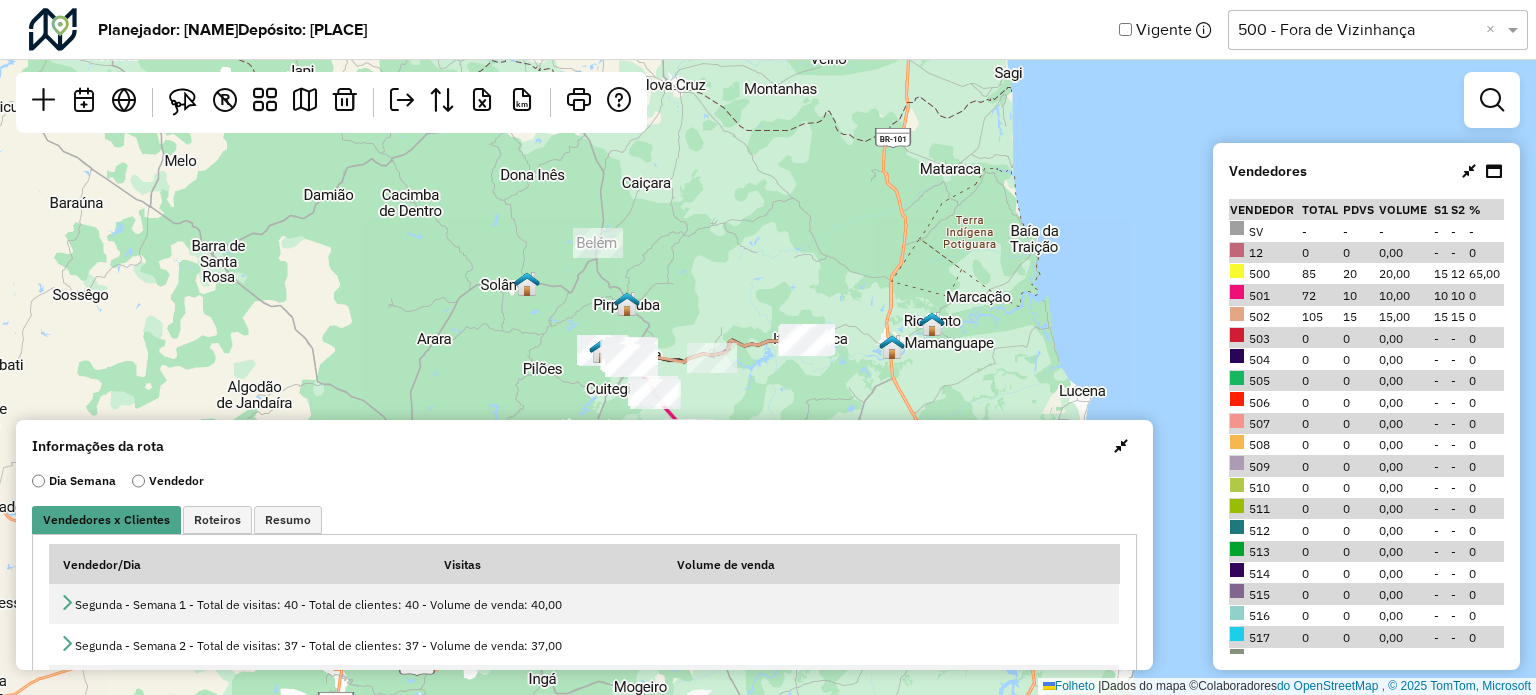 click at bounding box center (1121, 446) 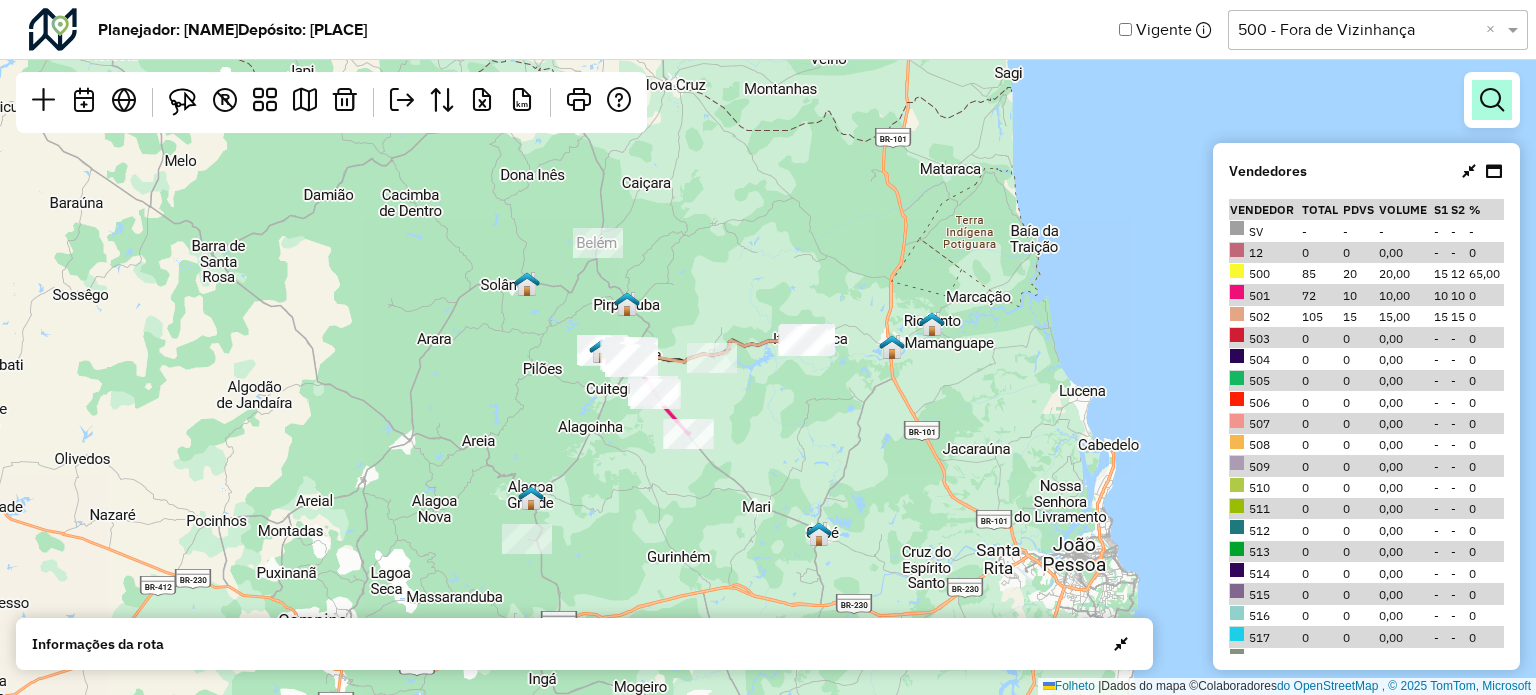 drag, startPoint x: 1471, startPoint y: 177, endPoint x: 1475, endPoint y: 99, distance: 78.10249 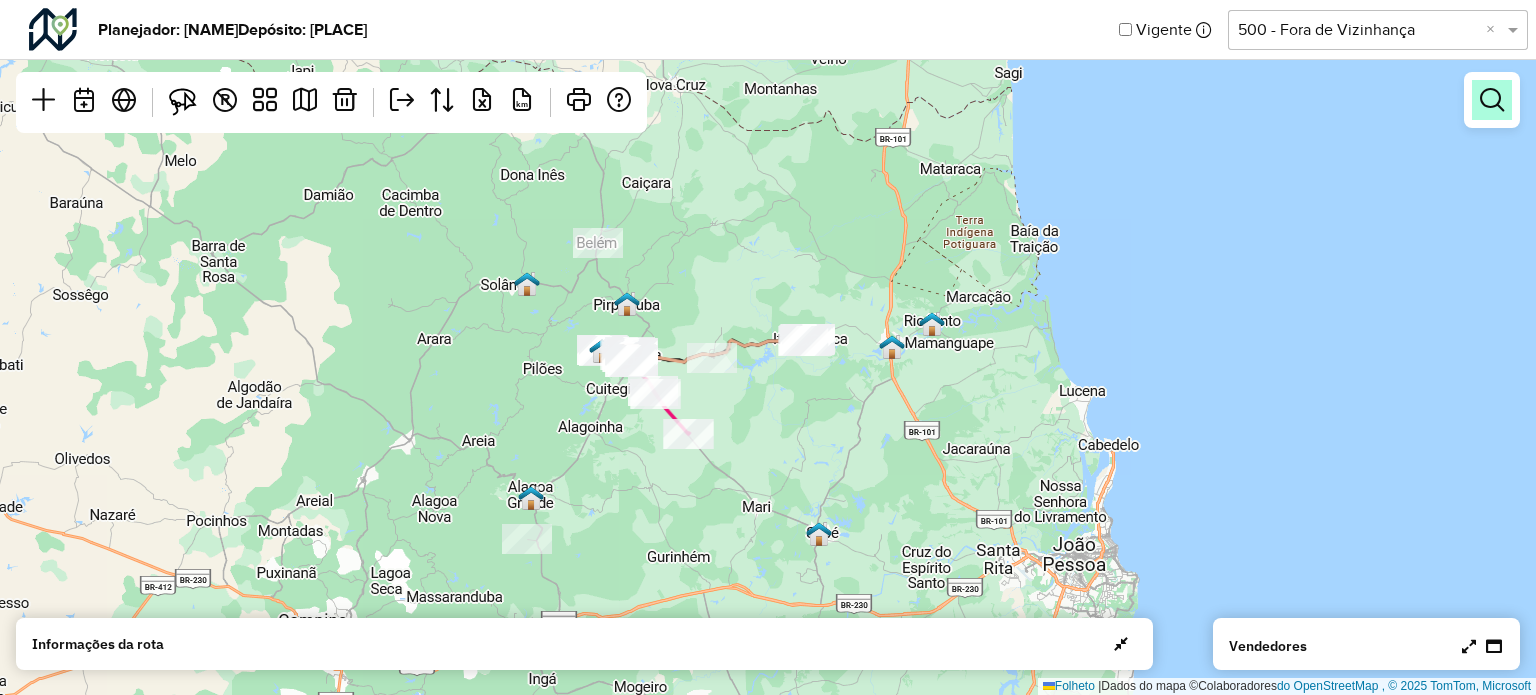 click at bounding box center [1492, 100] 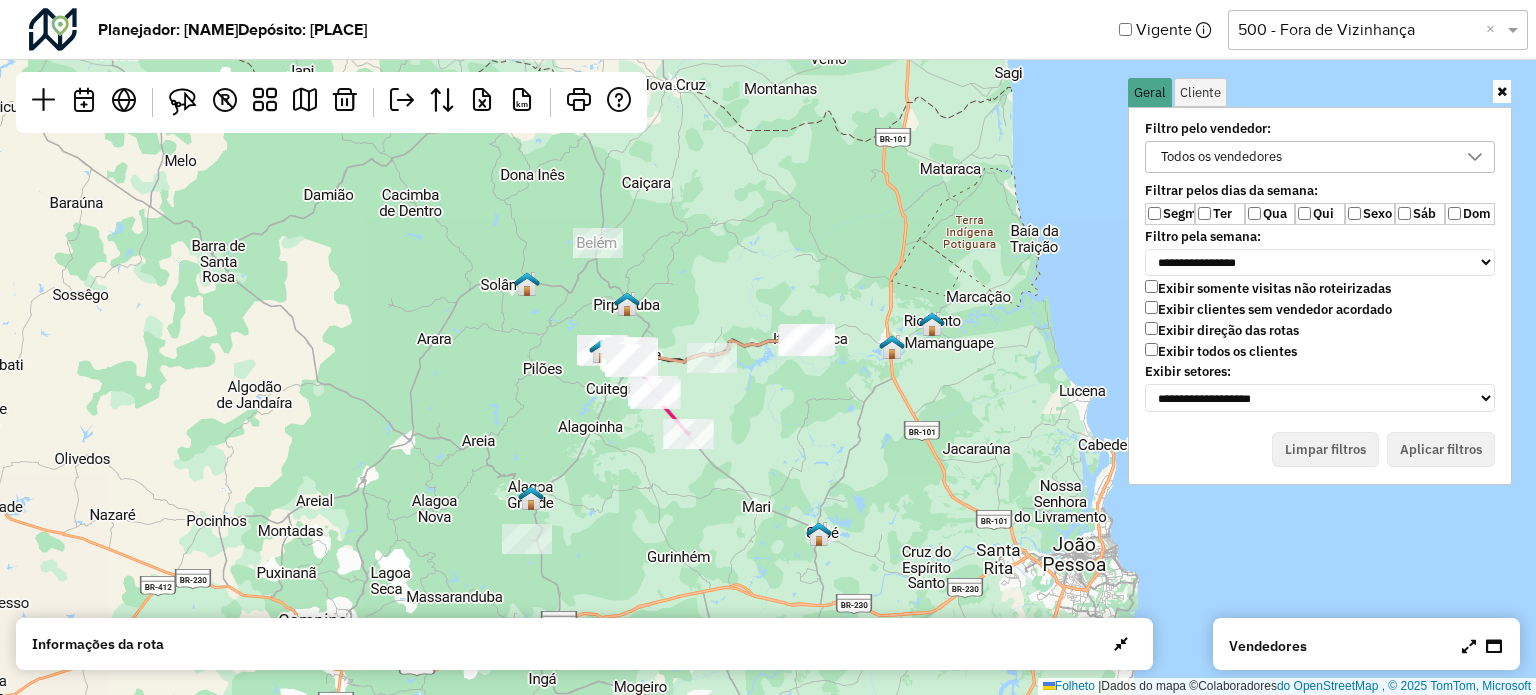 click on "Ter" at bounding box center (1220, 214) 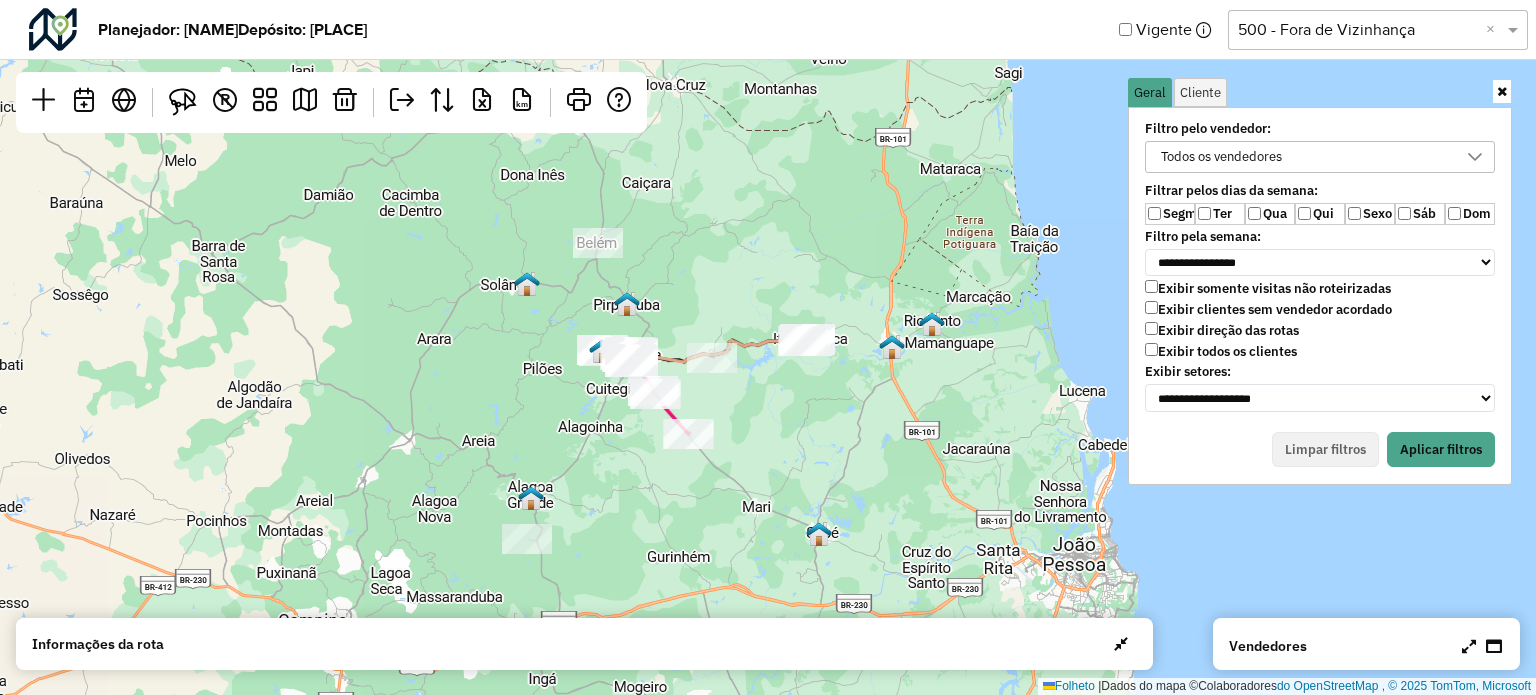 click on "Qua" at bounding box center (1270, 214) 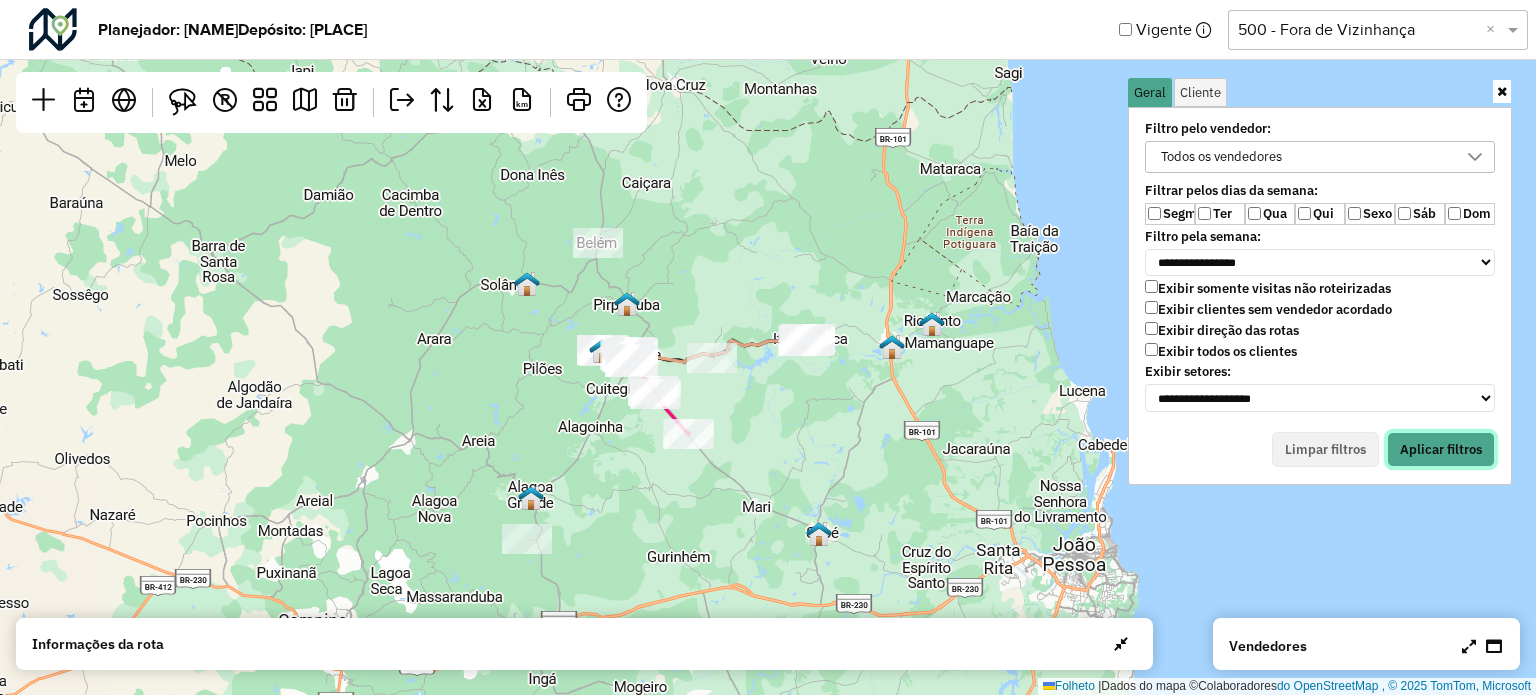 click on "Aplicar filtros" at bounding box center (1441, 449) 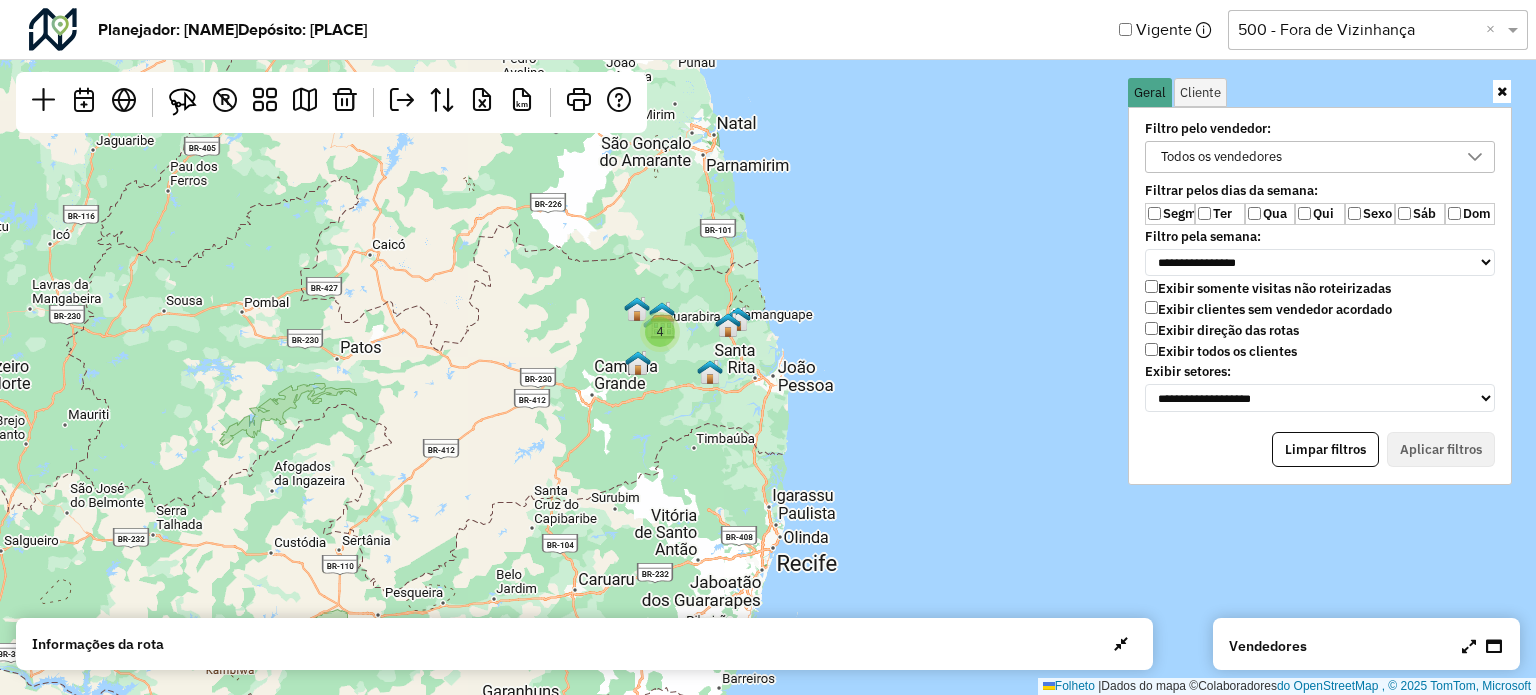 click on "Exibir somente visitas não roteirizadas" at bounding box center [1274, 288] 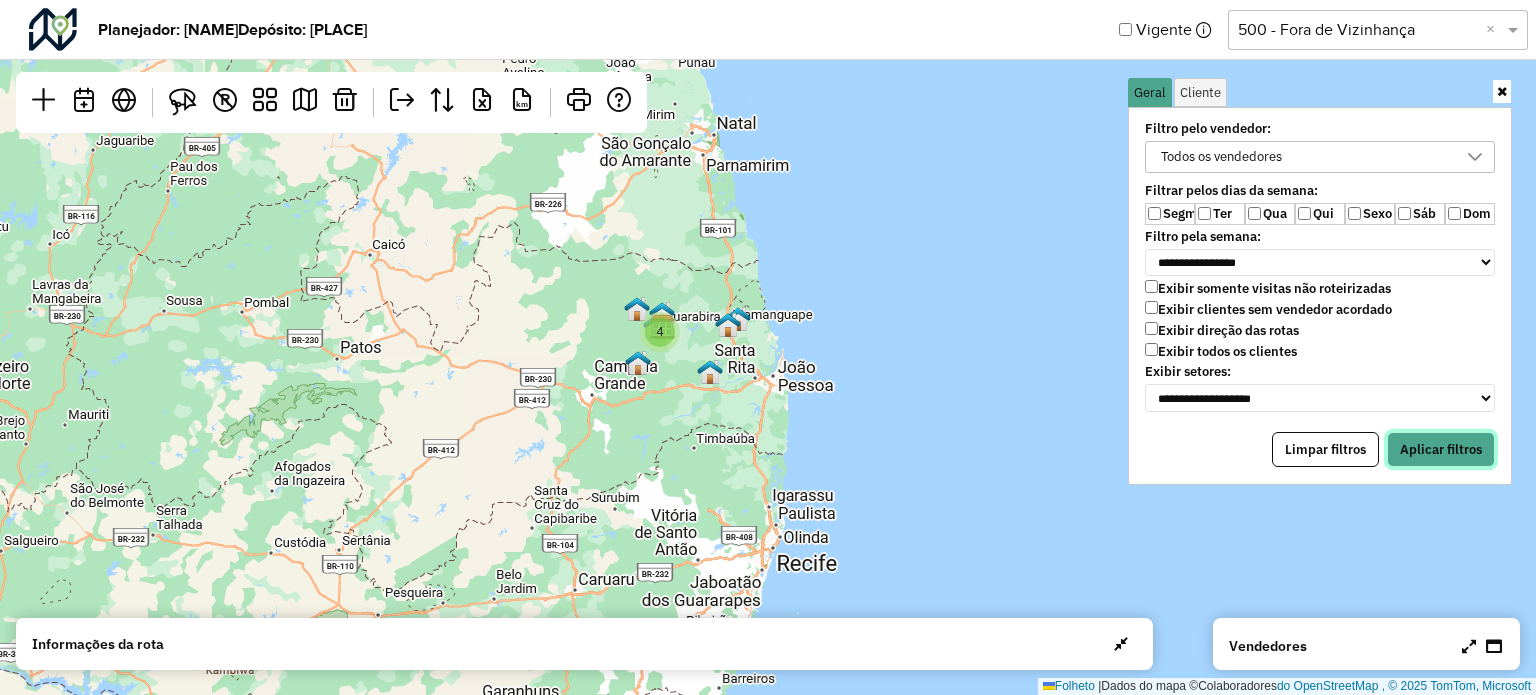 click on "Aplicar filtros" at bounding box center (1441, 449) 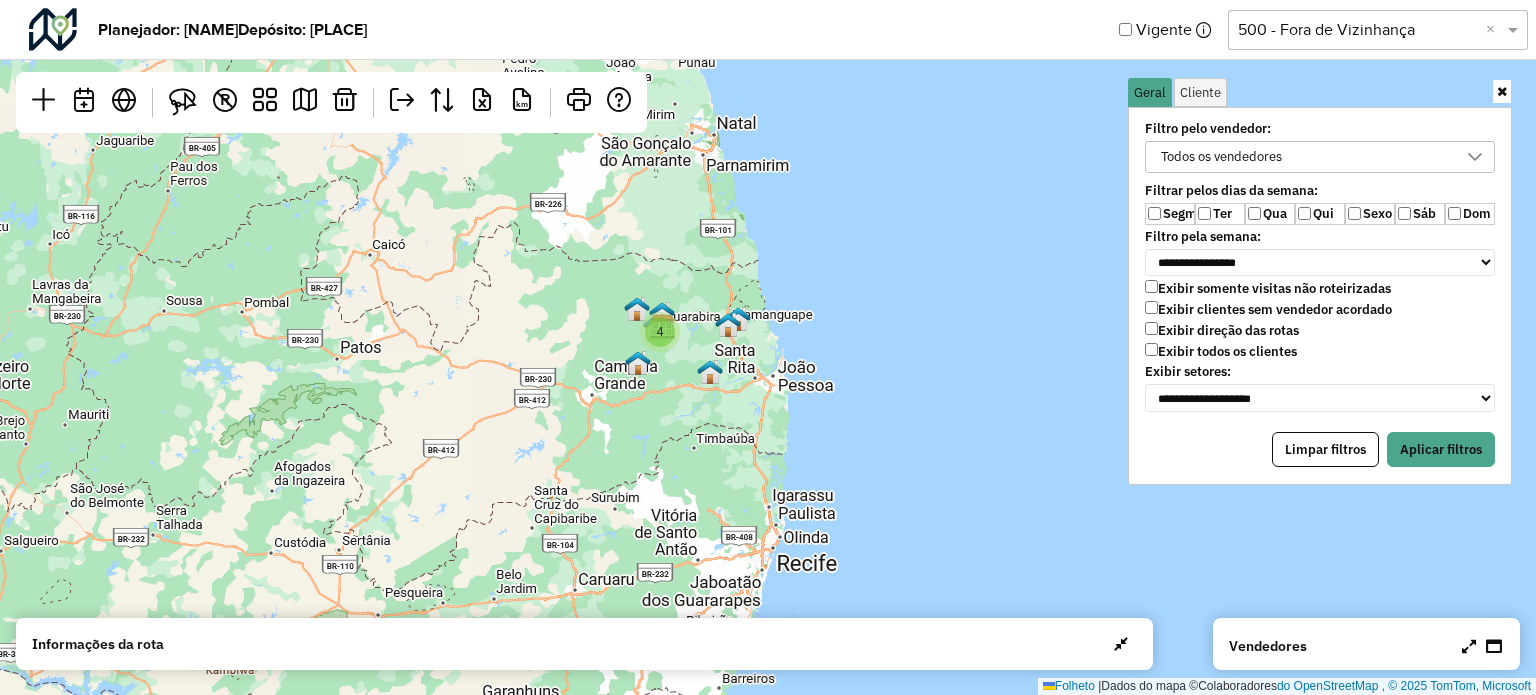 click at bounding box center [1502, 91] 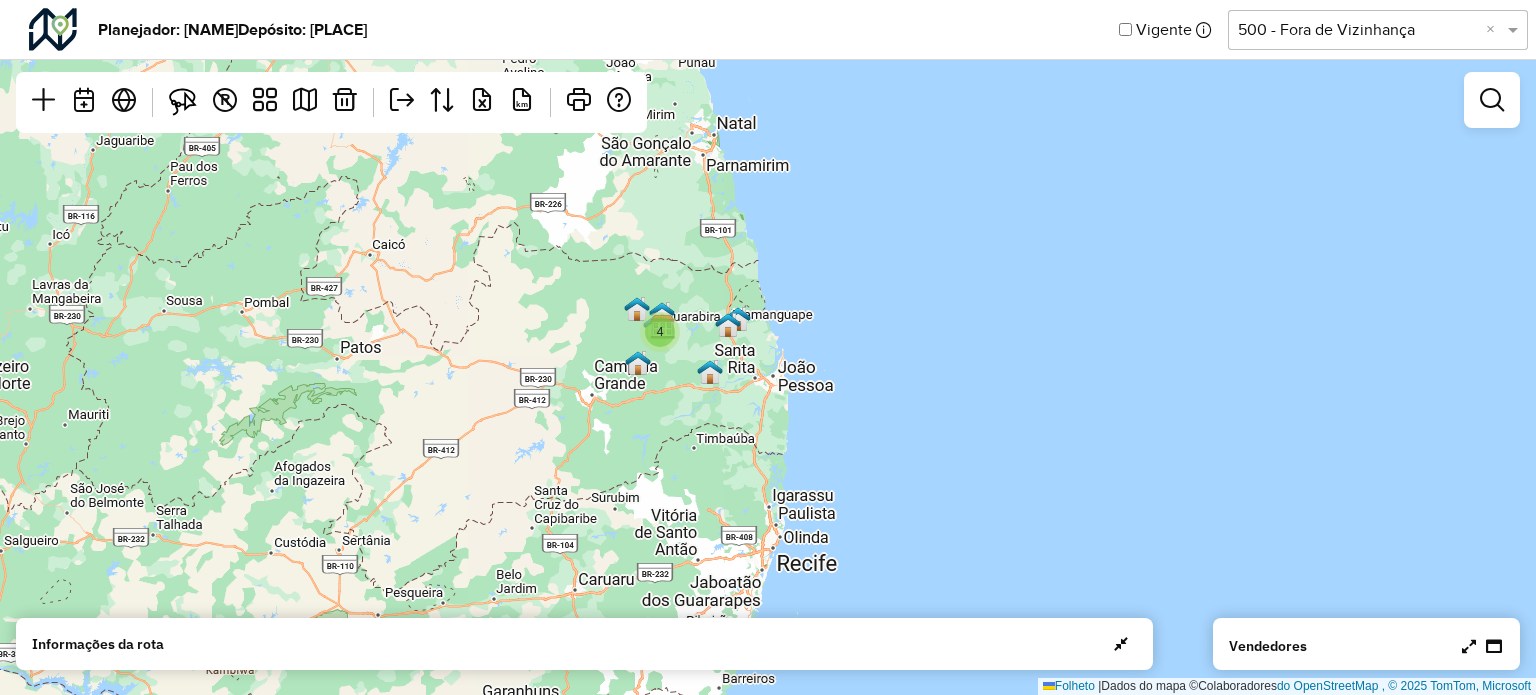 click at bounding box center [1482, 646] 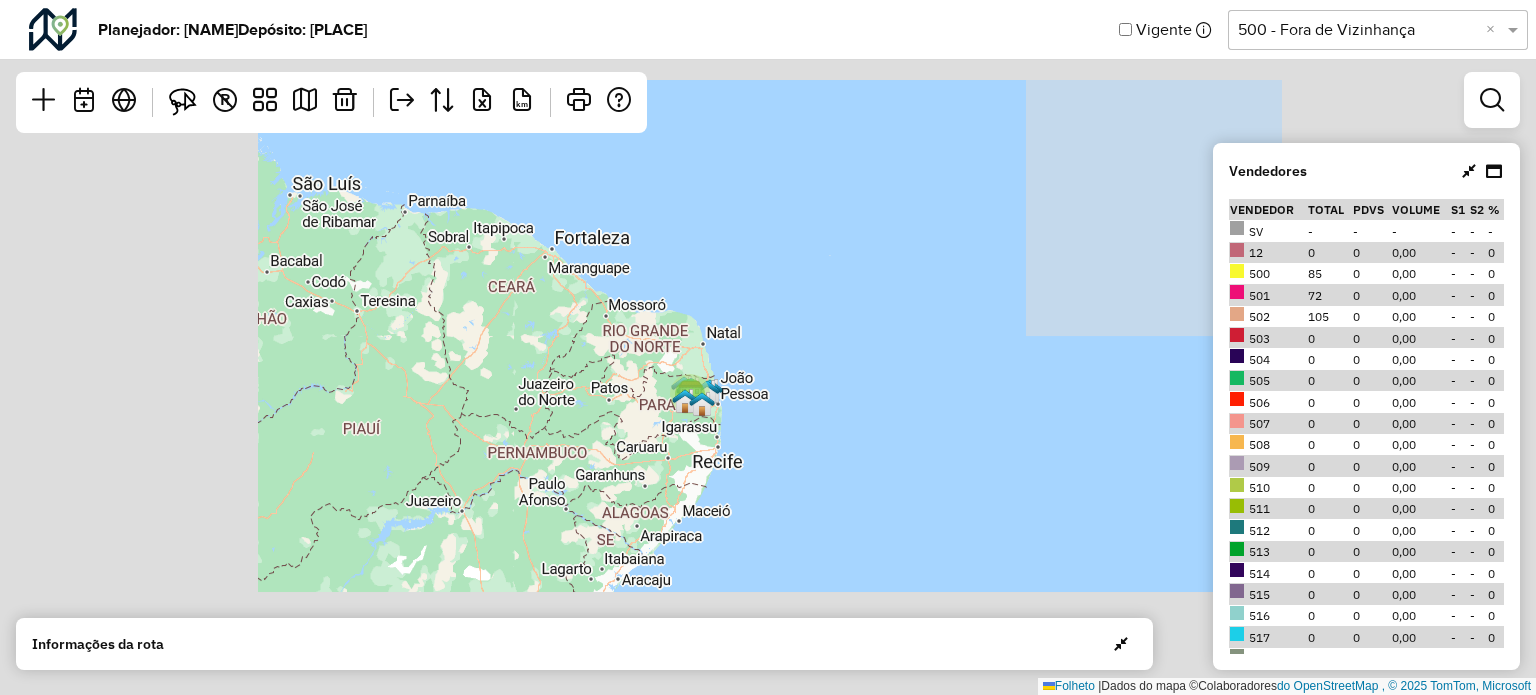 drag, startPoint x: 622, startPoint y: 530, endPoint x: 737, endPoint y: 359, distance: 206.0728 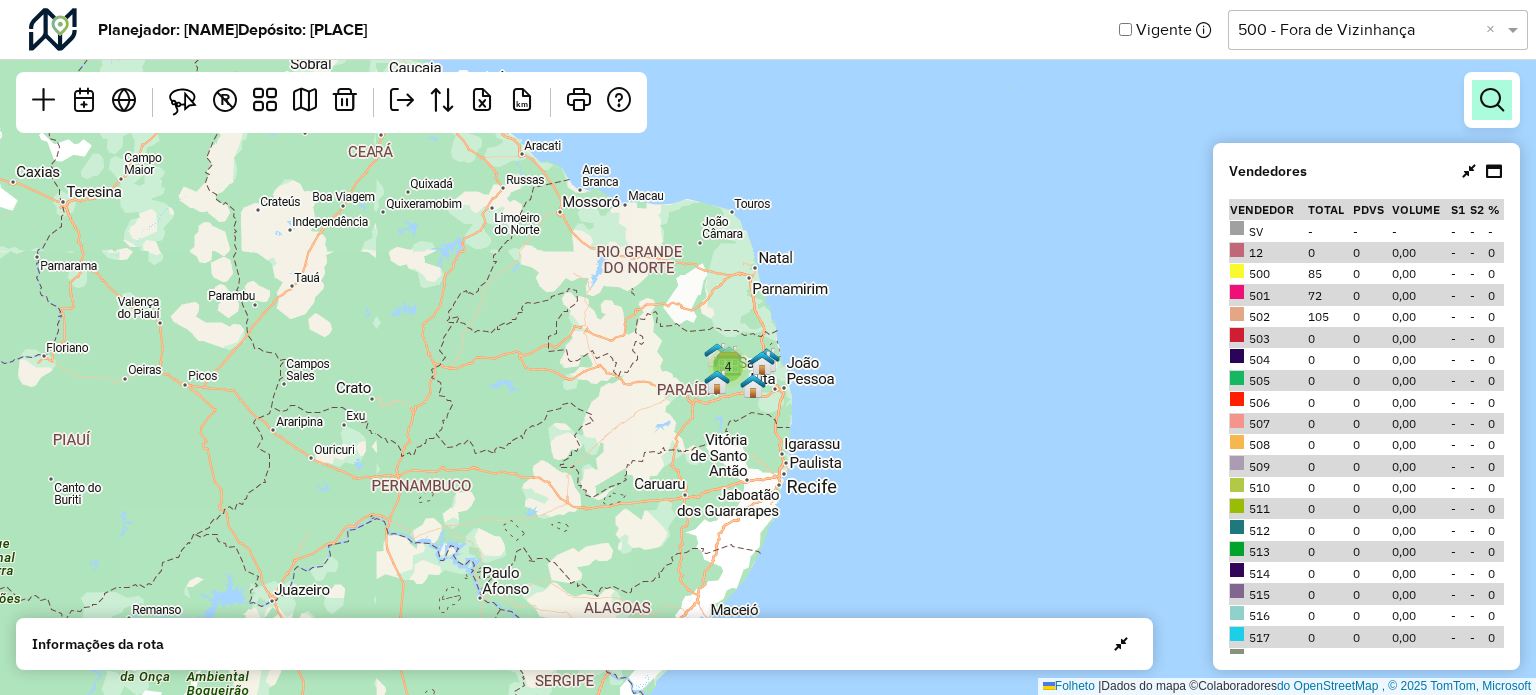 click at bounding box center (1492, 100) 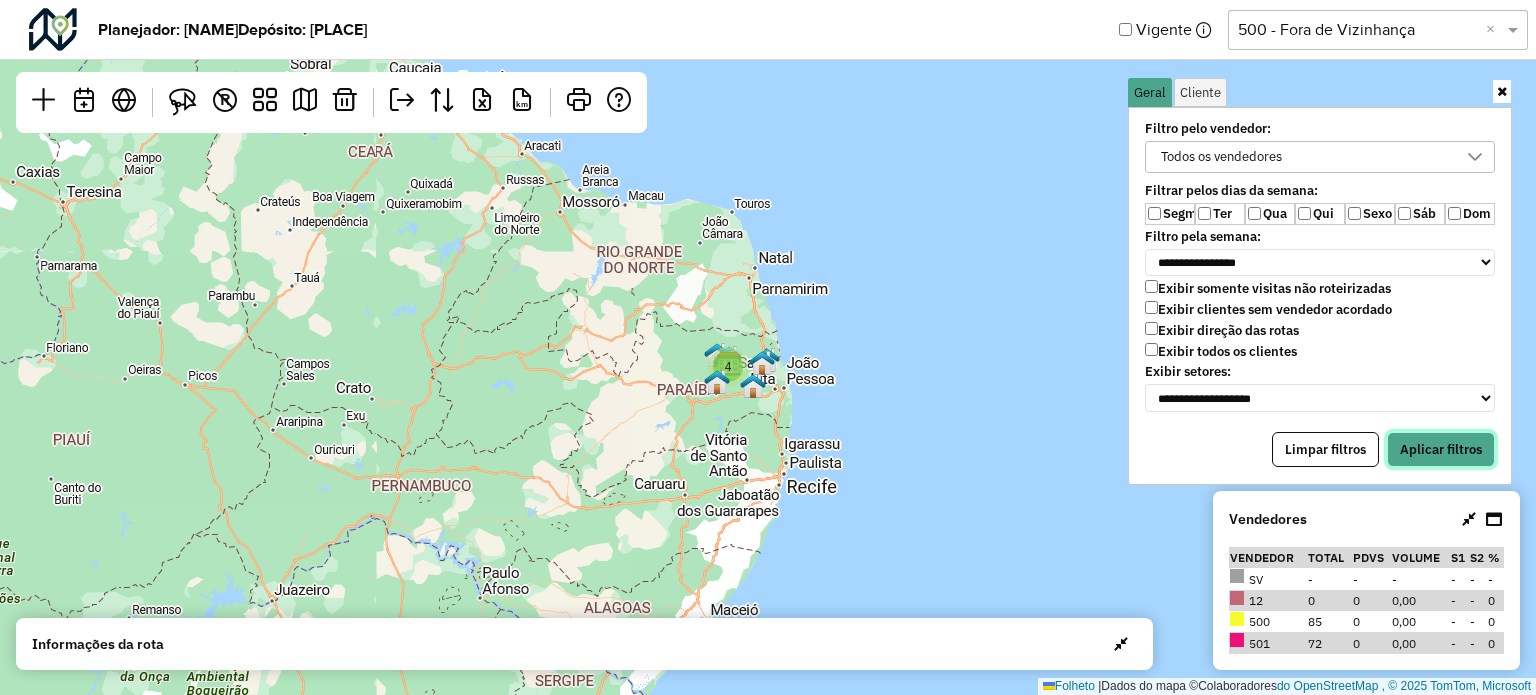 click on "Aplicar filtros" at bounding box center [1441, 449] 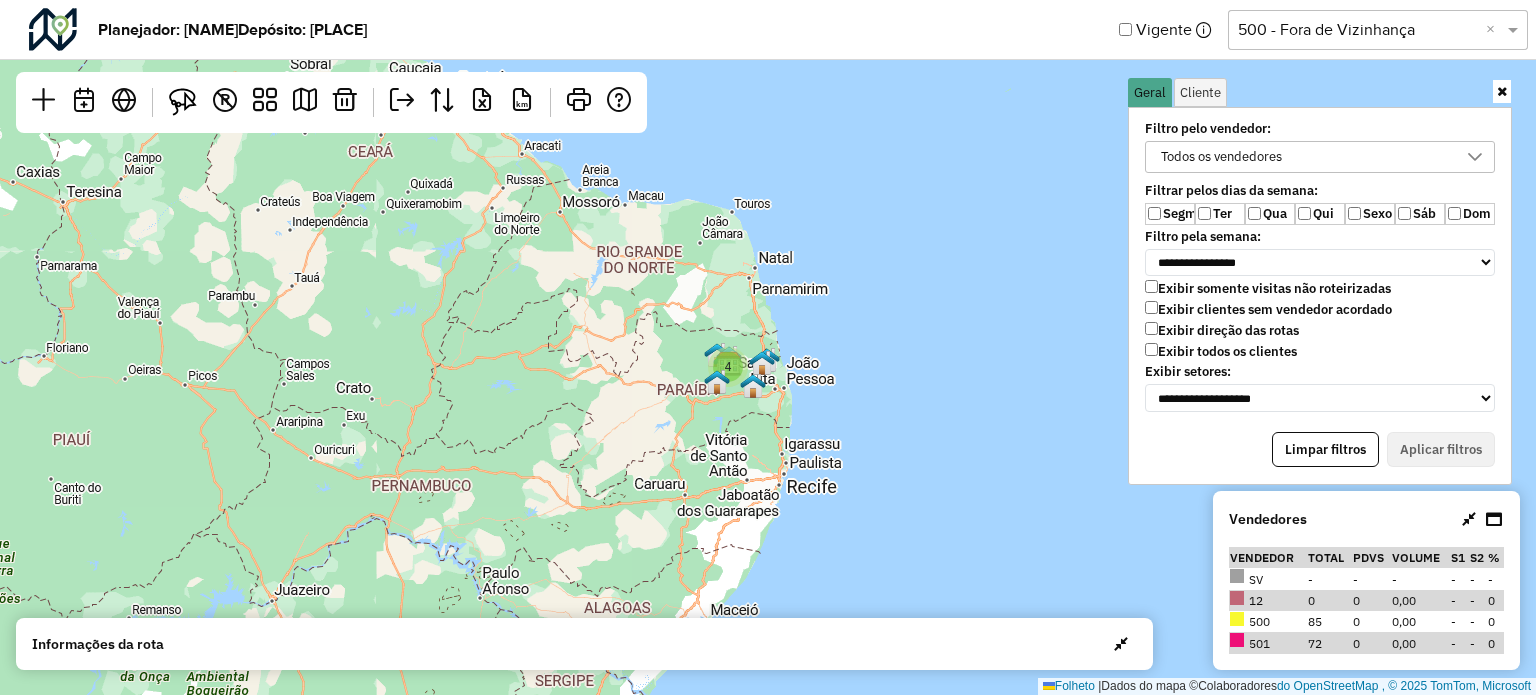 drag, startPoint x: 1160, startPoint y: 349, endPoint x: 1252, endPoint y: 369, distance: 94.14882 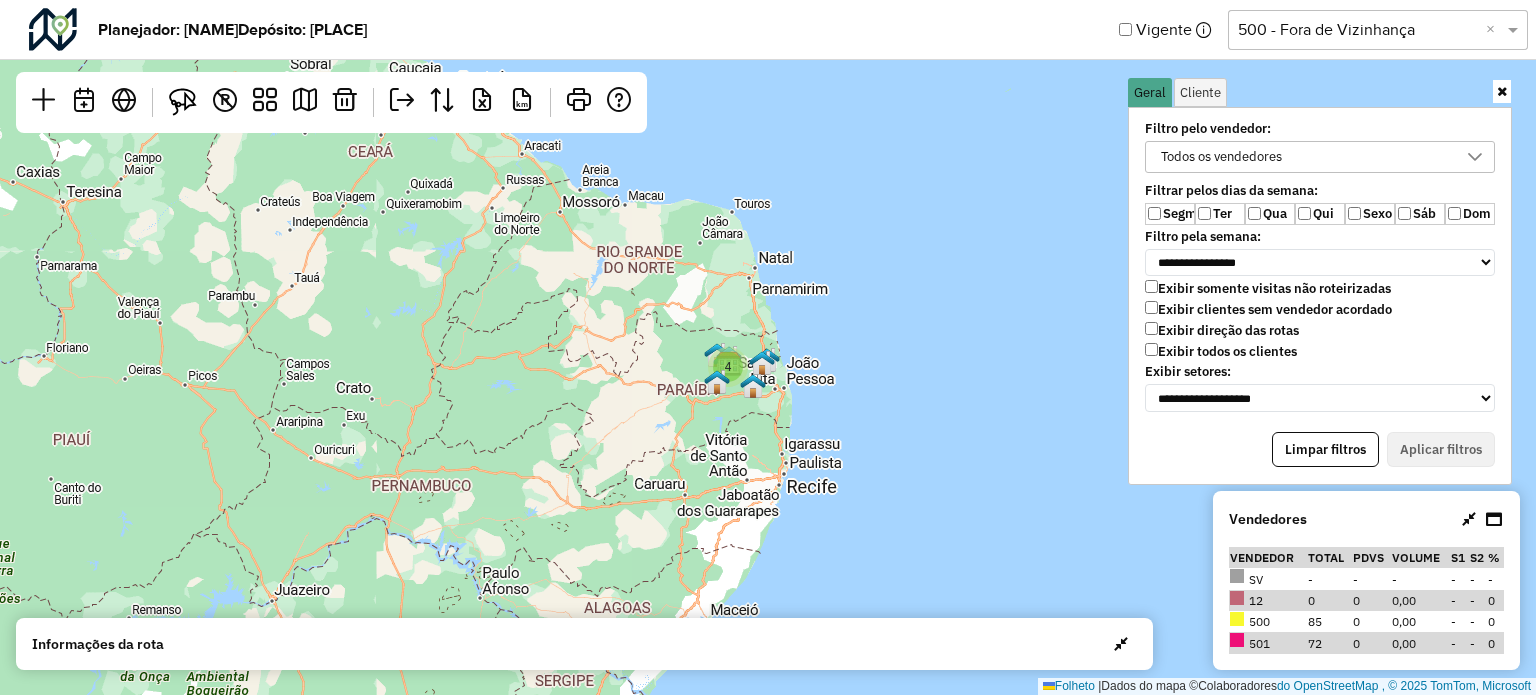 click on "Limpar filtros Aplicar filtros" at bounding box center (1320, 449) 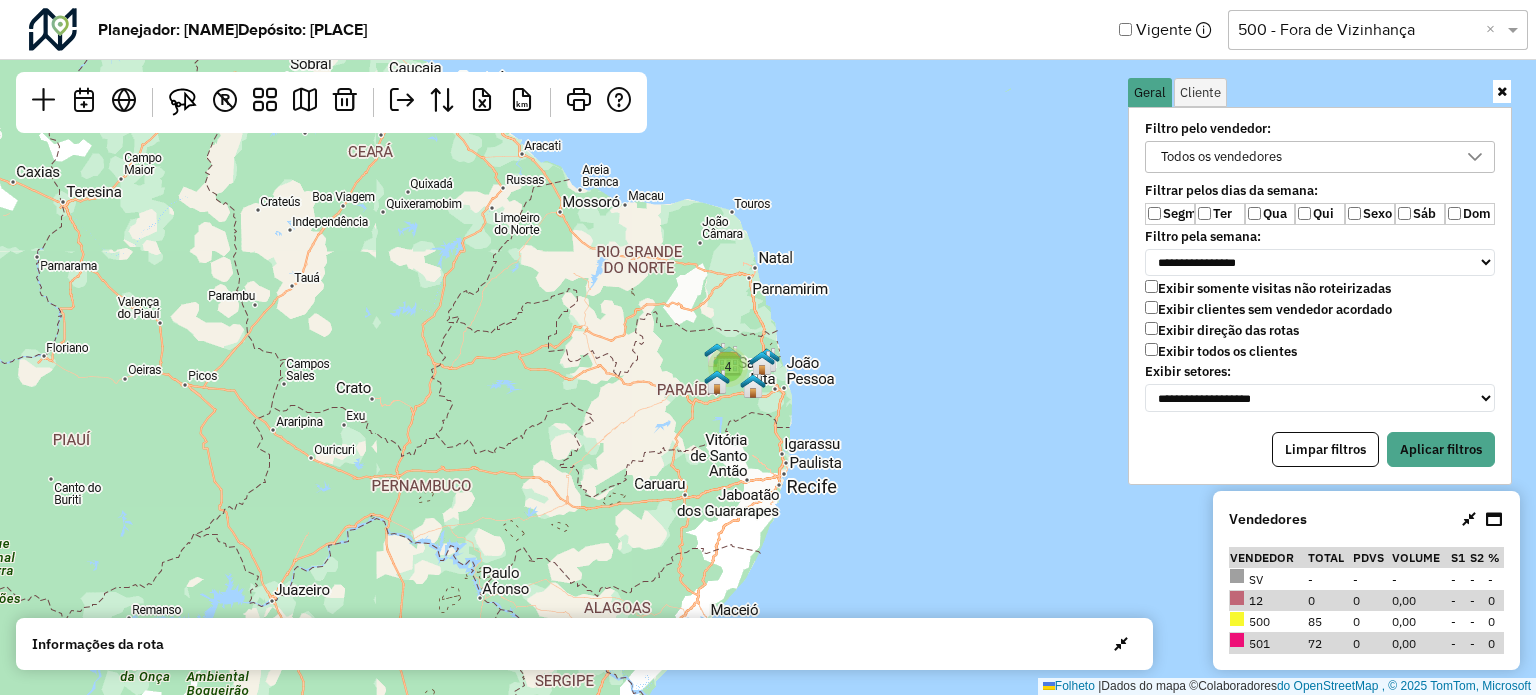 click on "**********" at bounding box center (1320, 266) 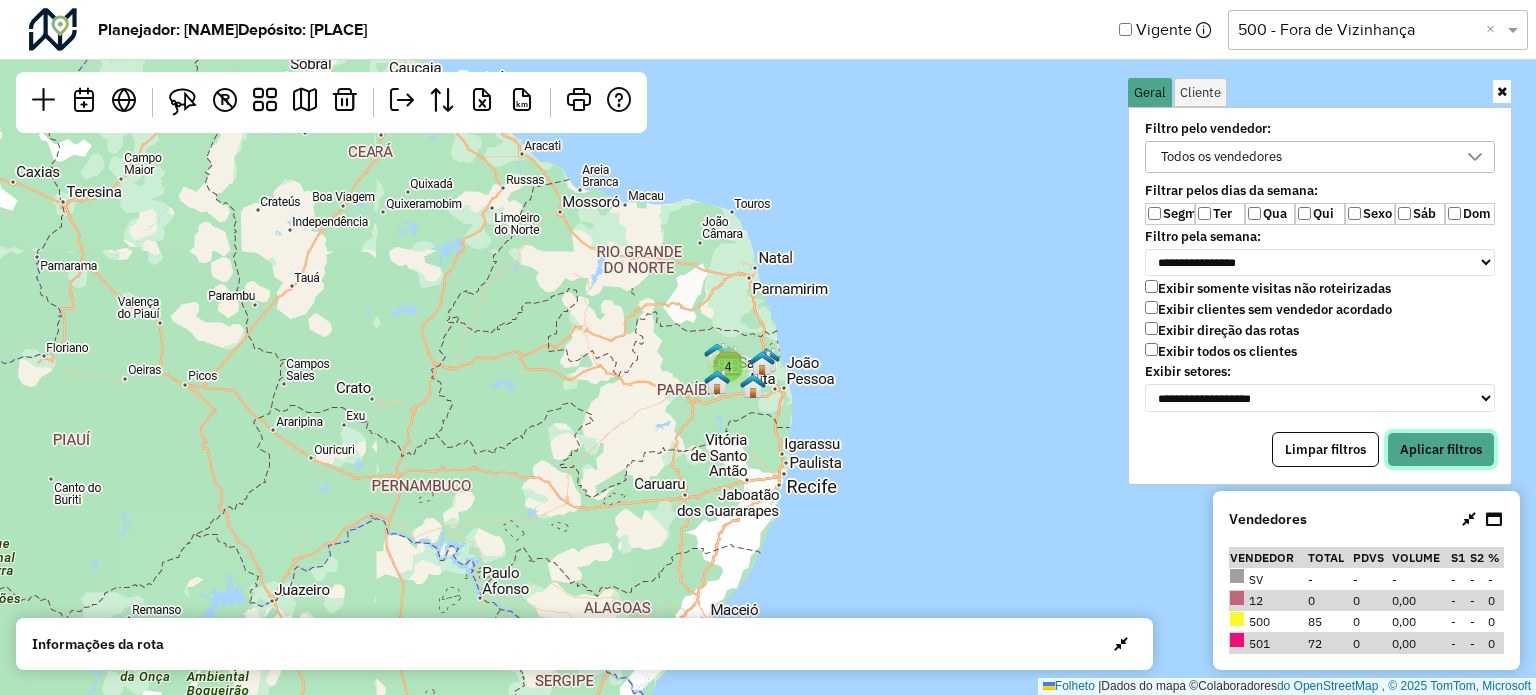 click on "Aplicar filtros" at bounding box center (1441, 449) 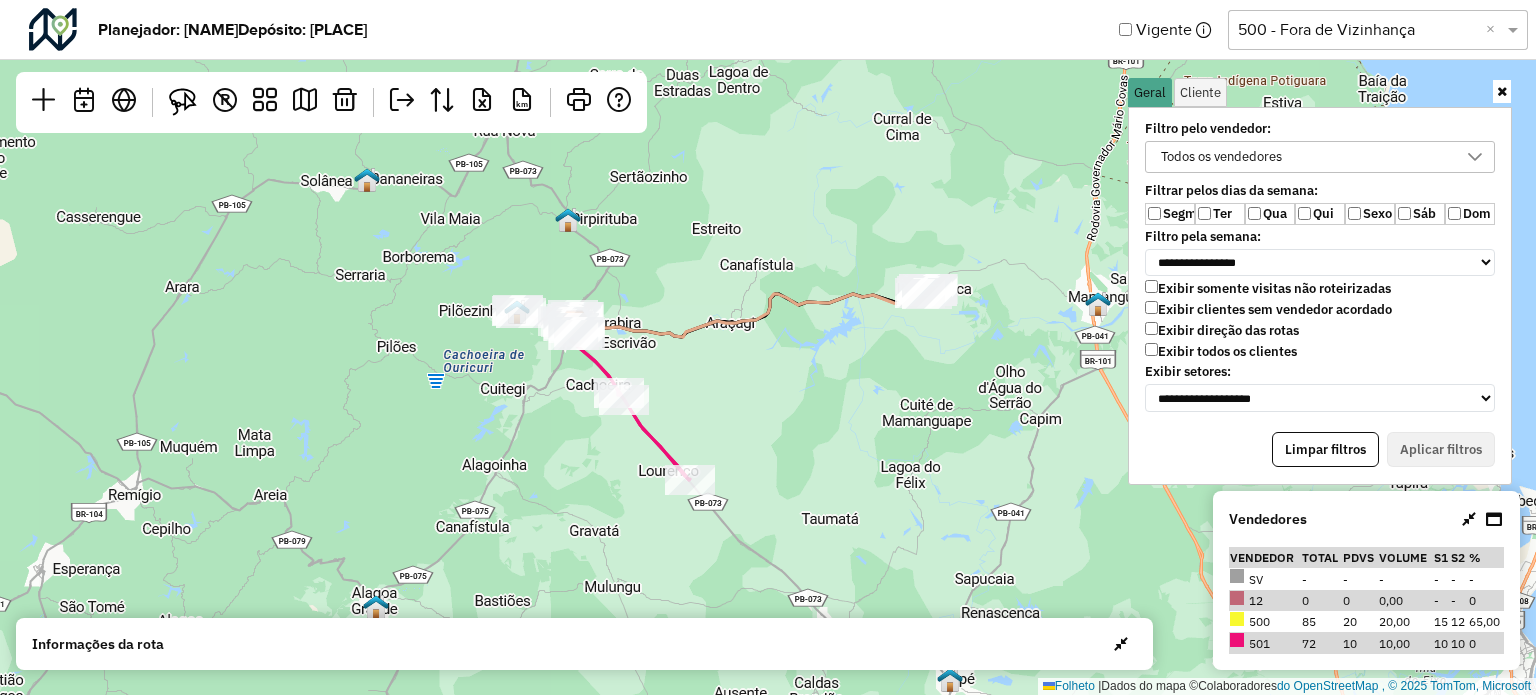 click on "Todos os vendedores" at bounding box center [1221, 157] 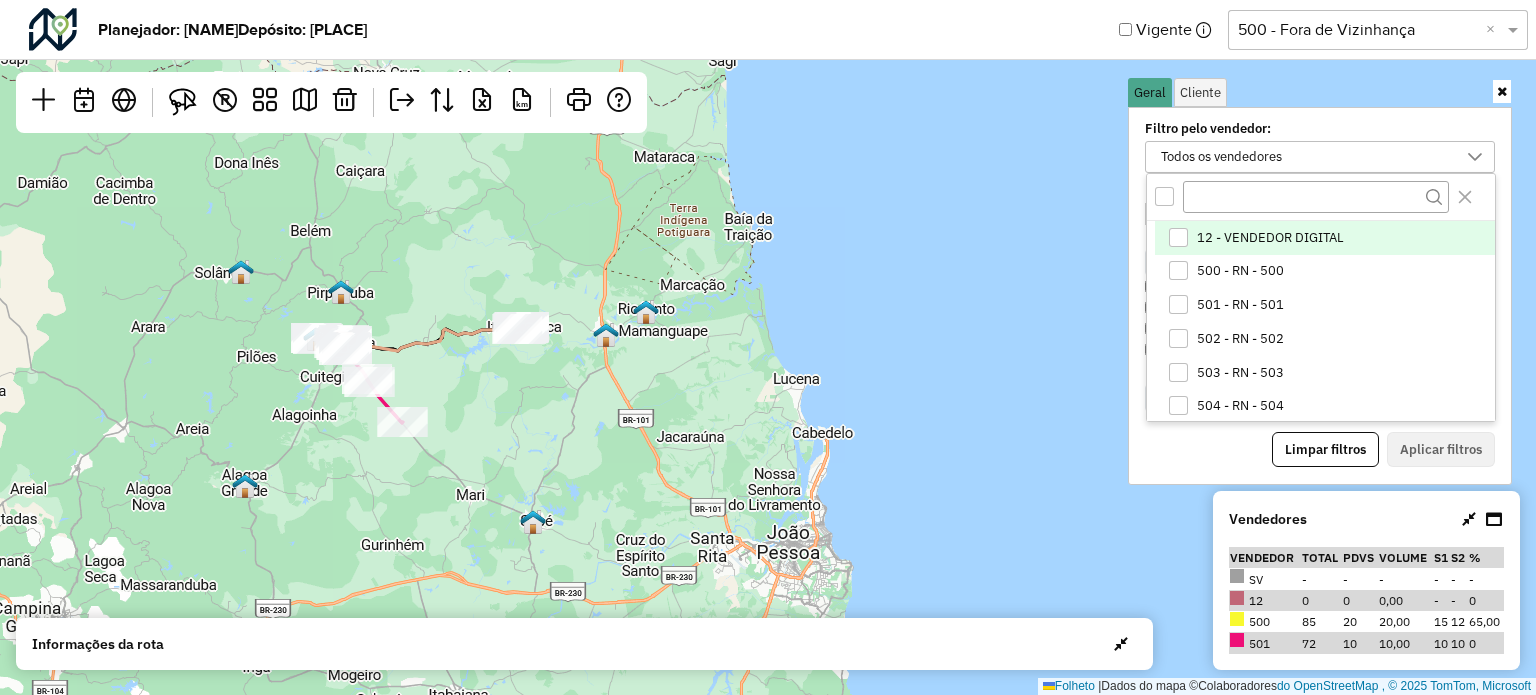 click on "Folheto    |  Dados do mapa ©  Colaboradores  do OpenStreetMap , © 2025 TomTom, Microsoft" 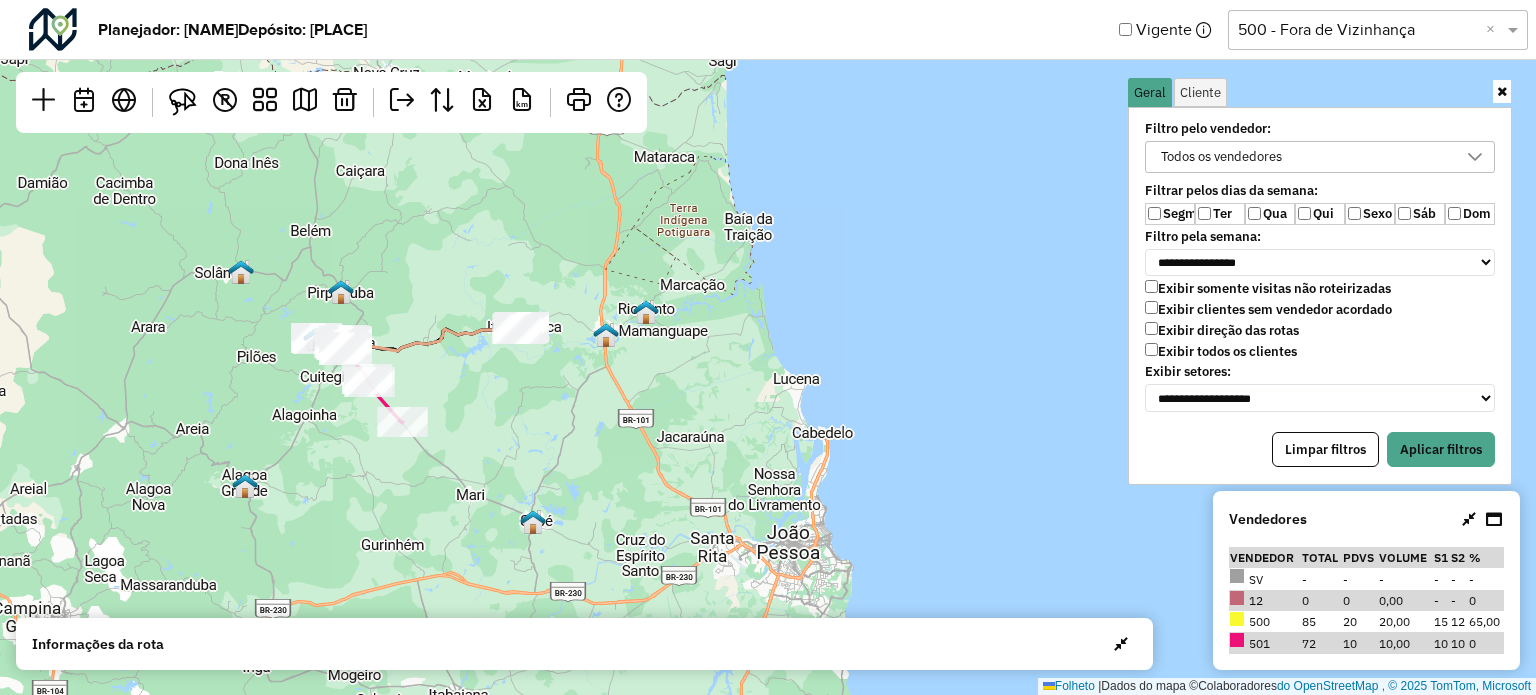 click on "Qui" at bounding box center [1320, 214] 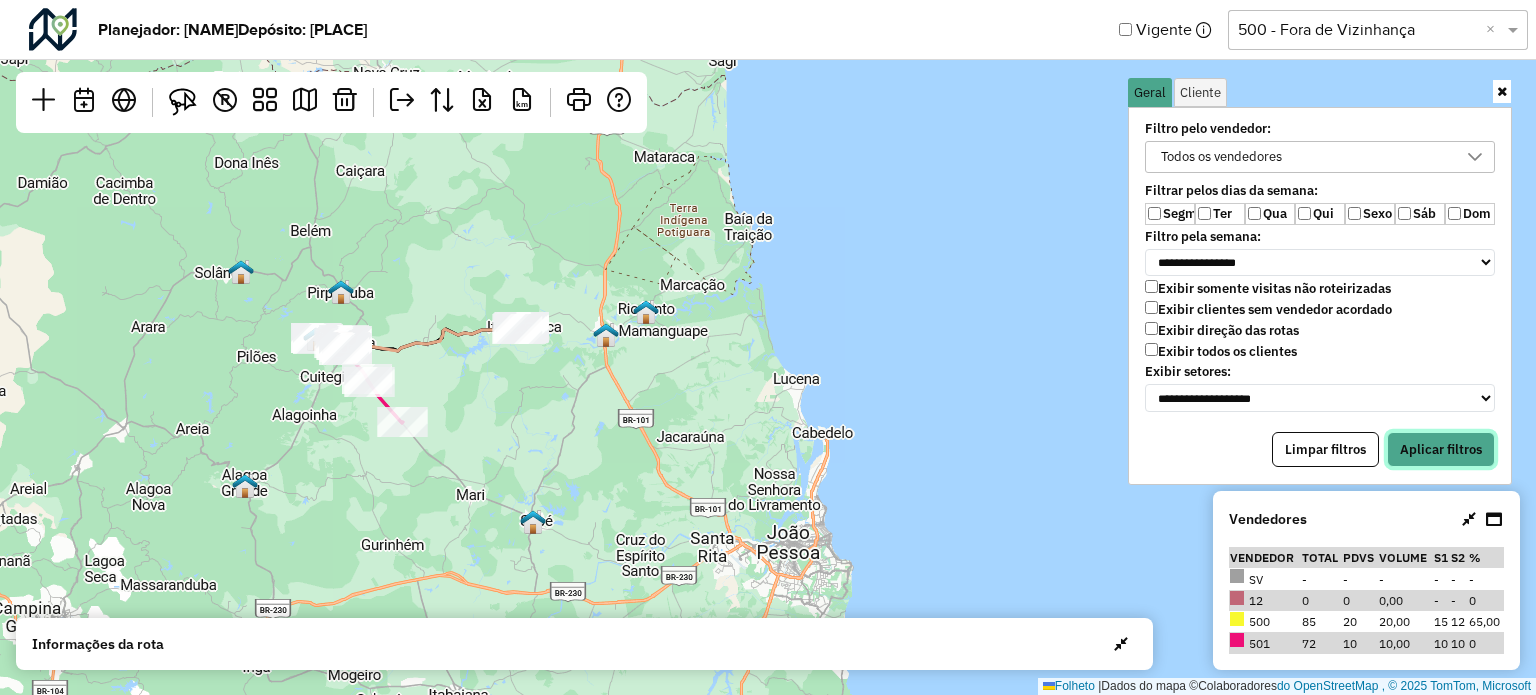 click on "Aplicar filtros" at bounding box center (1441, 449) 